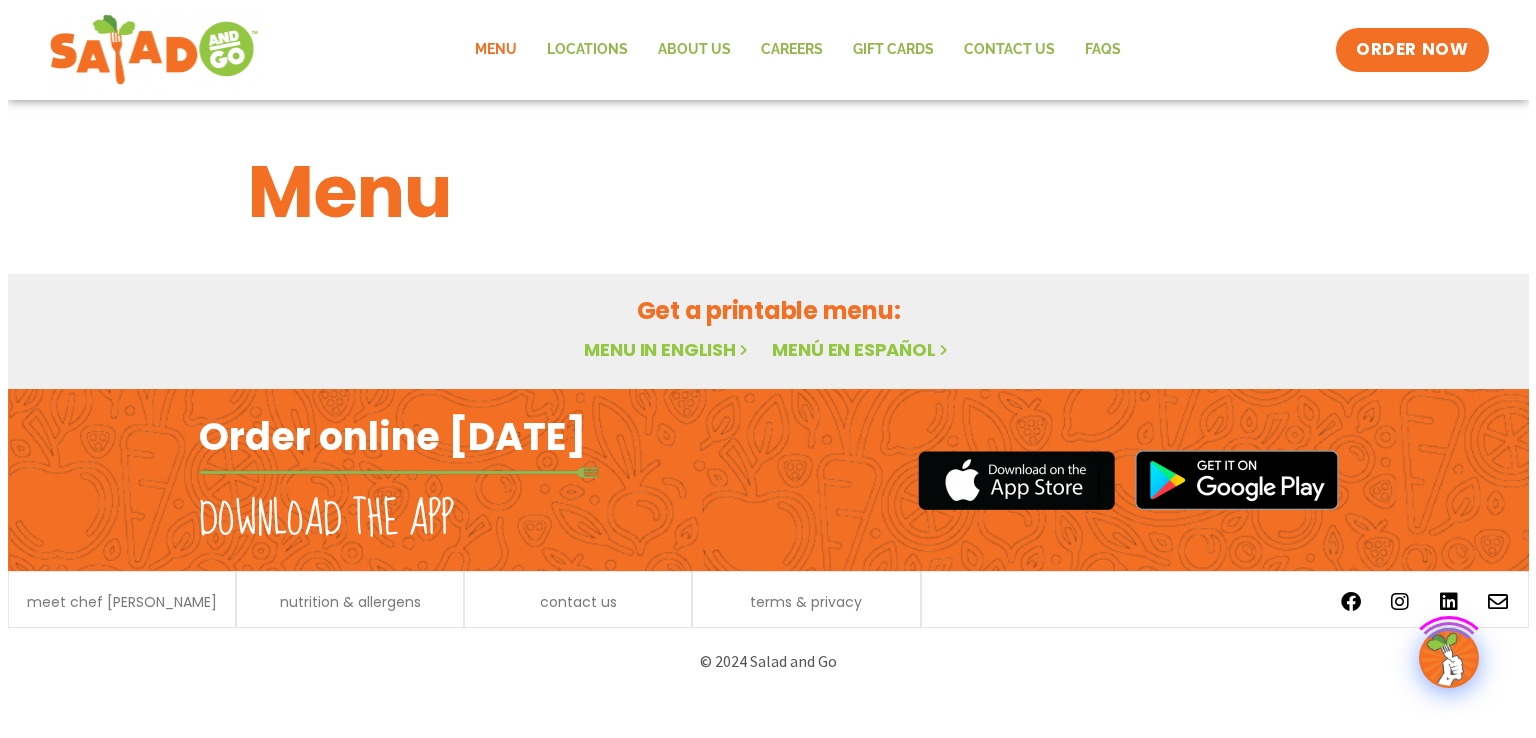 scroll, scrollTop: 0, scrollLeft: 0, axis: both 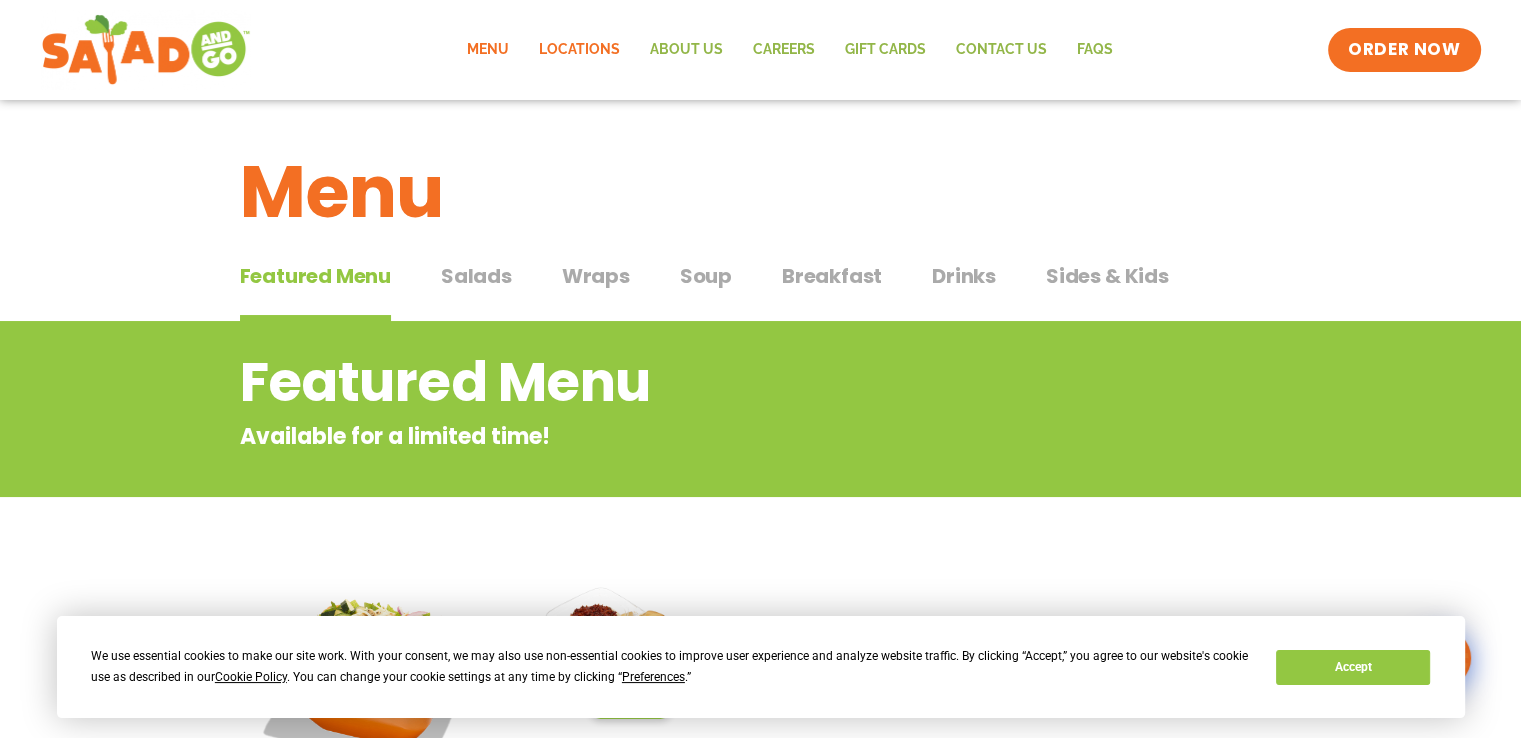 click on "Locations" 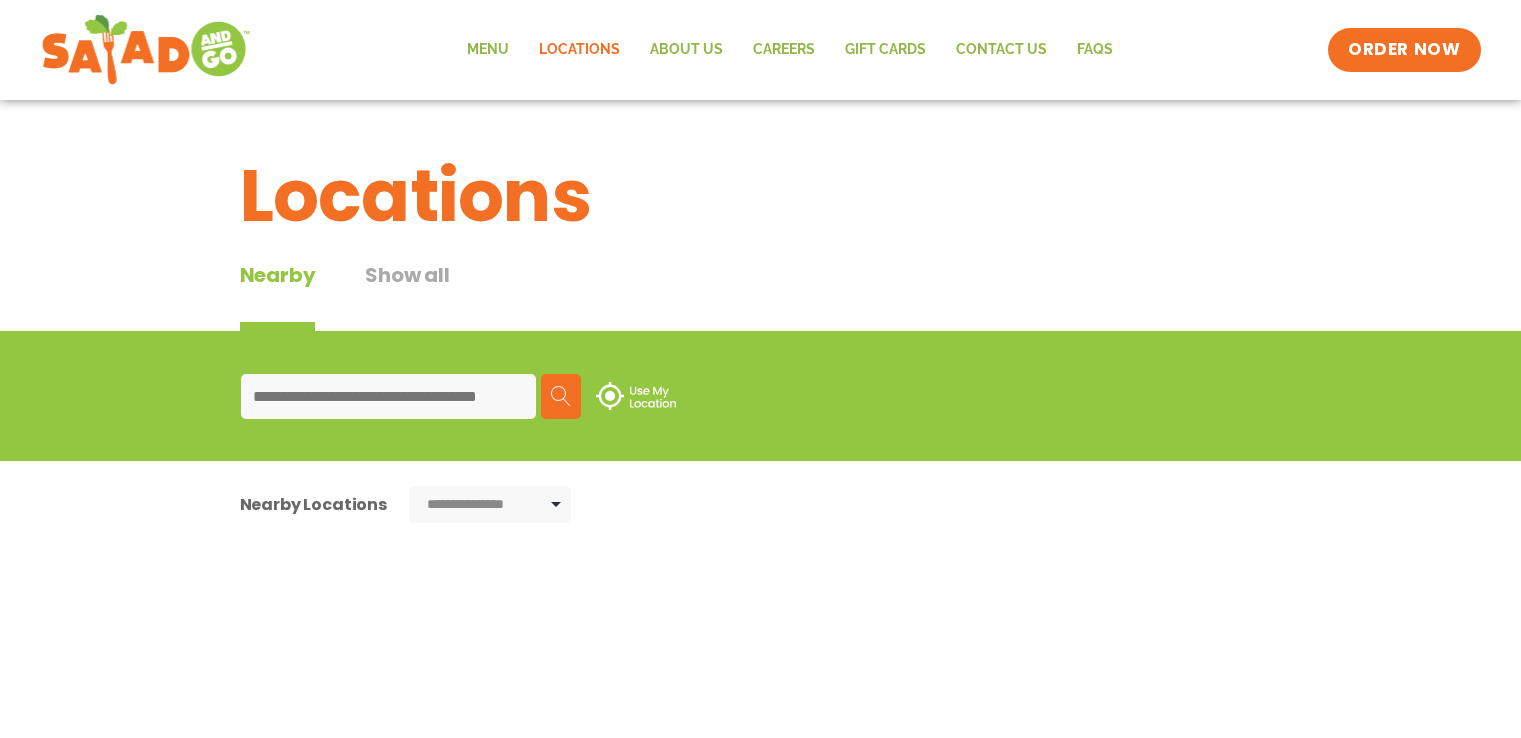 scroll, scrollTop: 0, scrollLeft: 0, axis: both 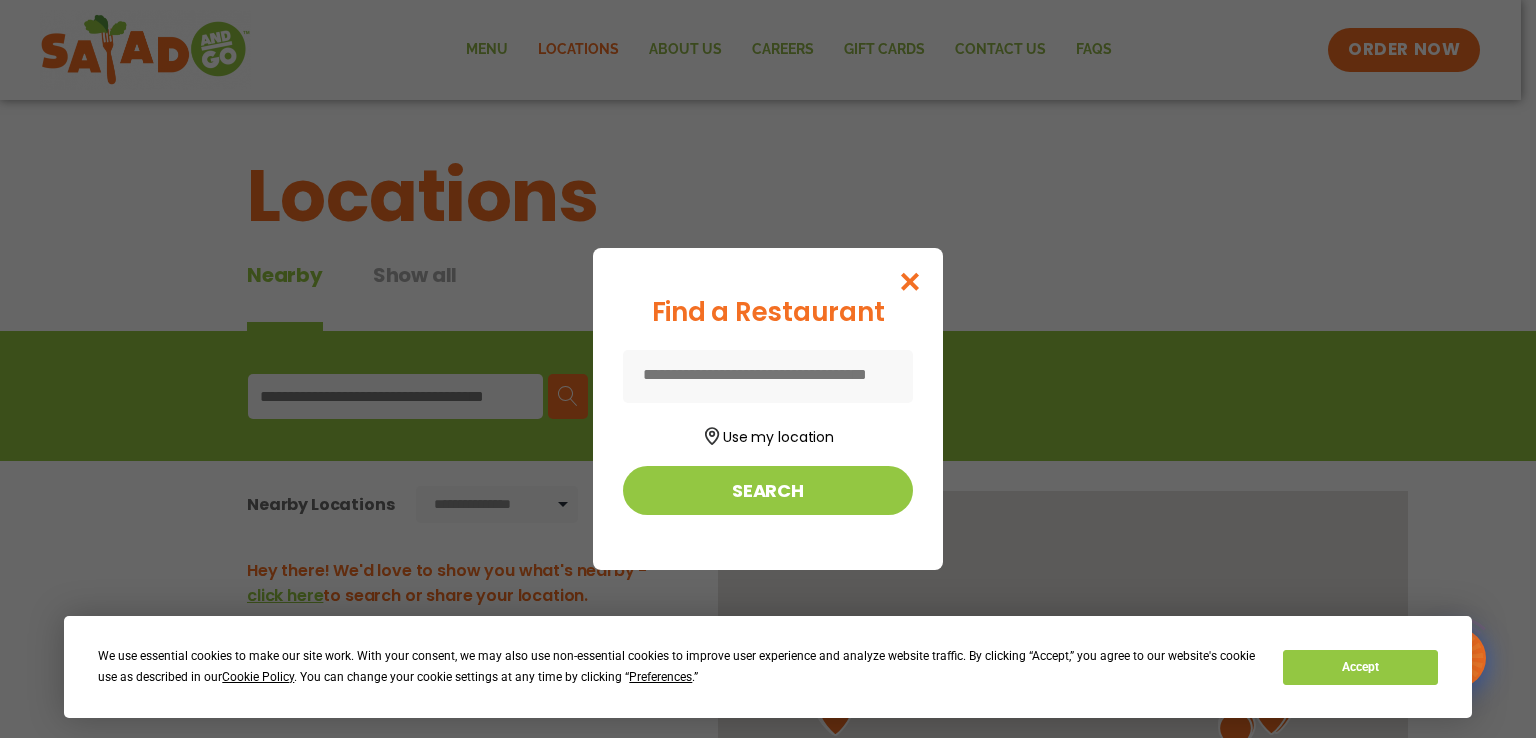 click at bounding box center (768, 376) 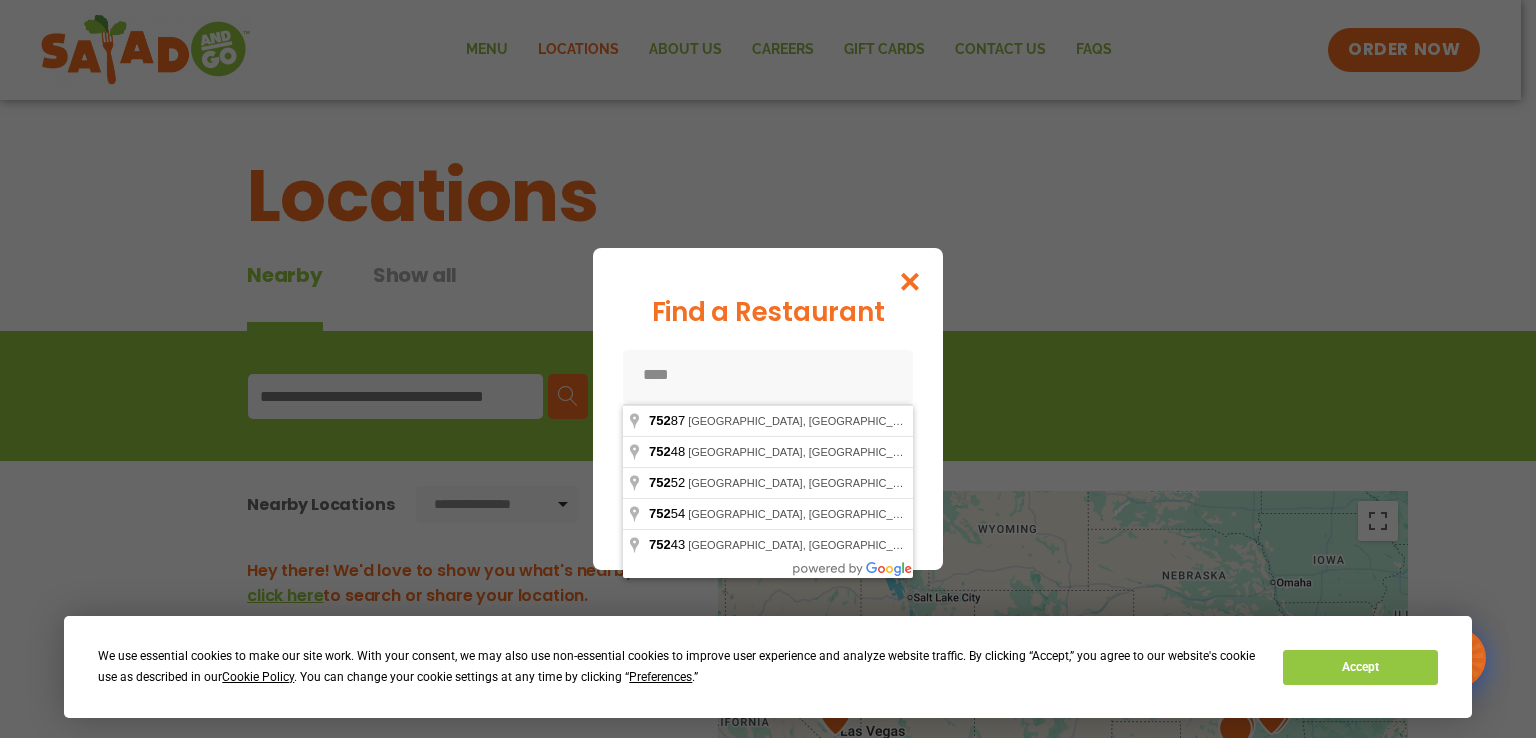 type on "*****" 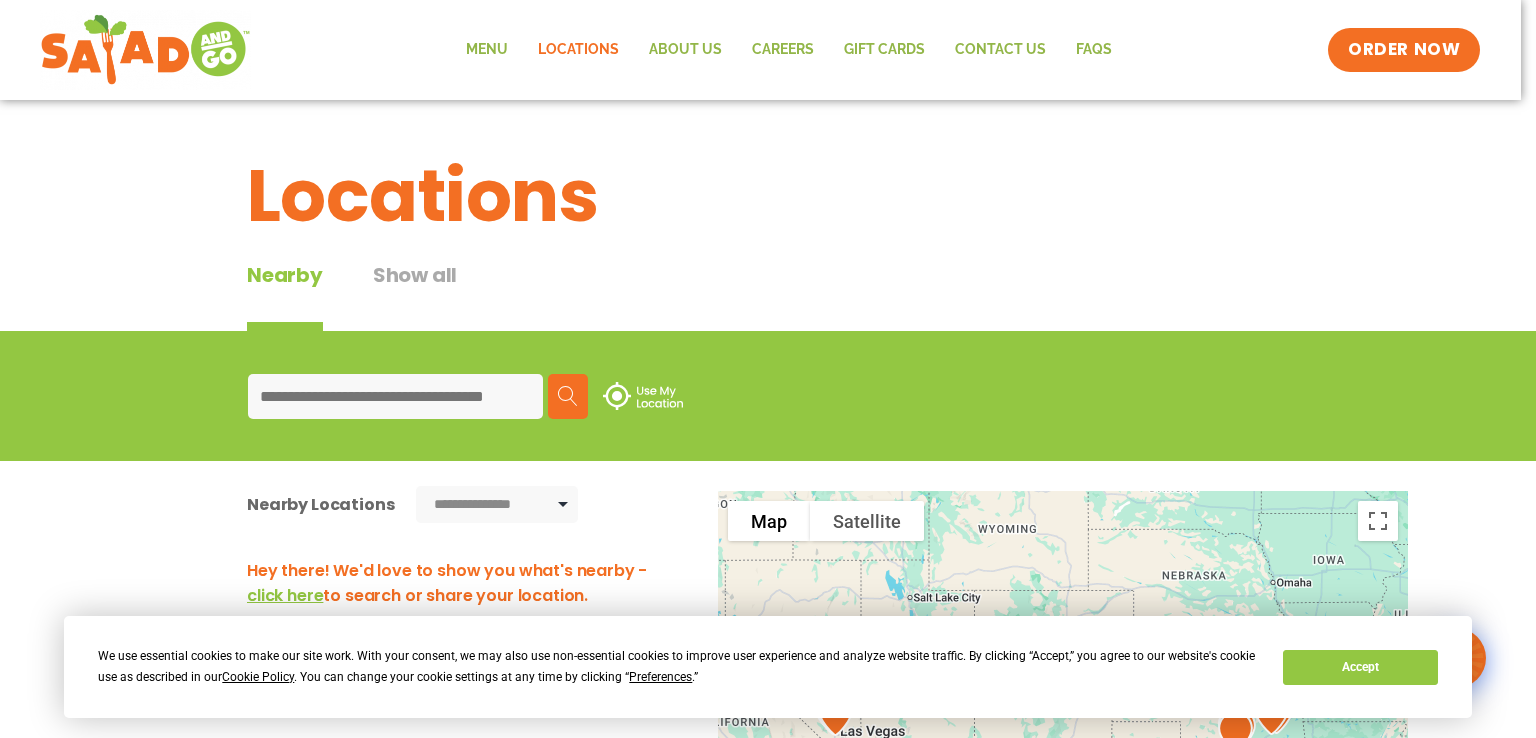 type on "*****" 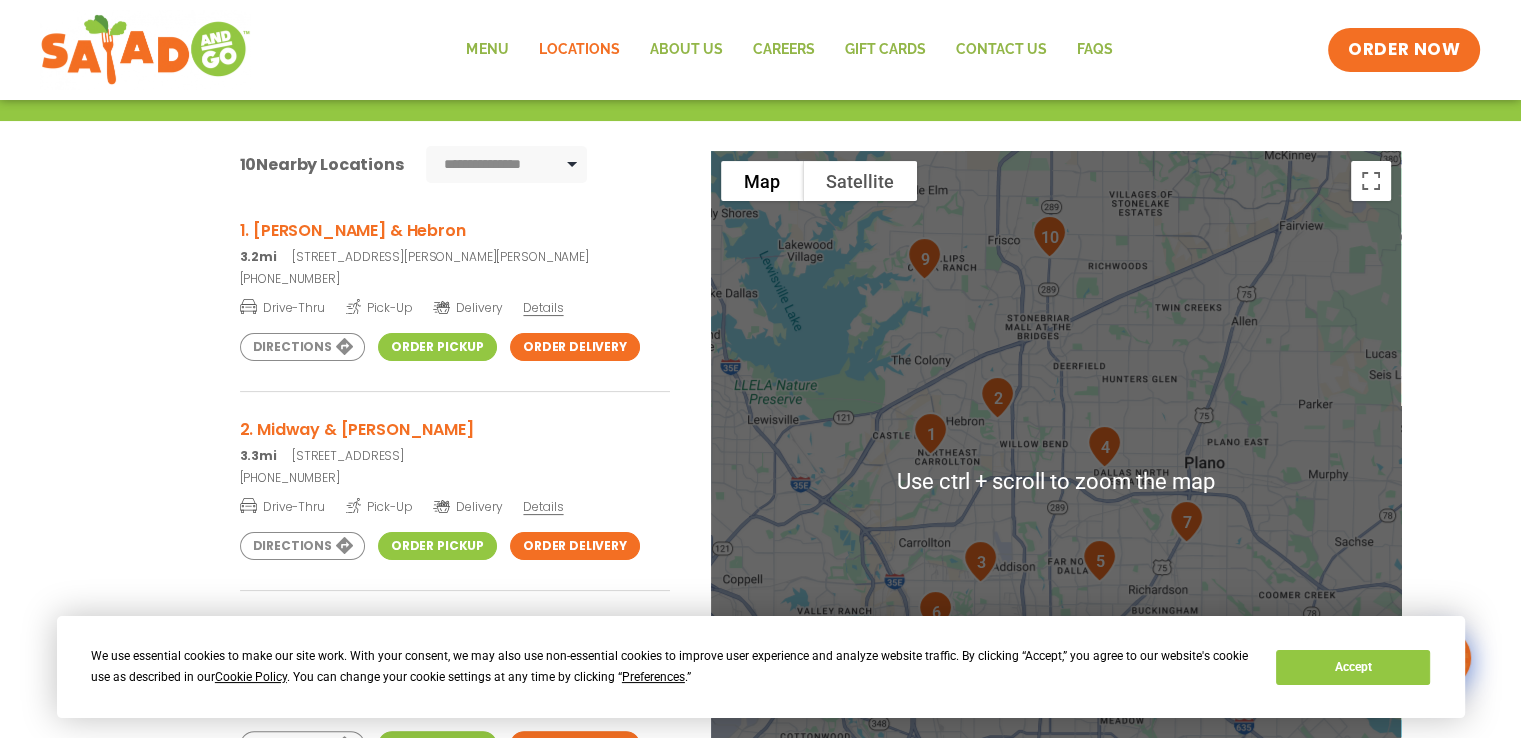 scroll, scrollTop: 340, scrollLeft: 0, axis: vertical 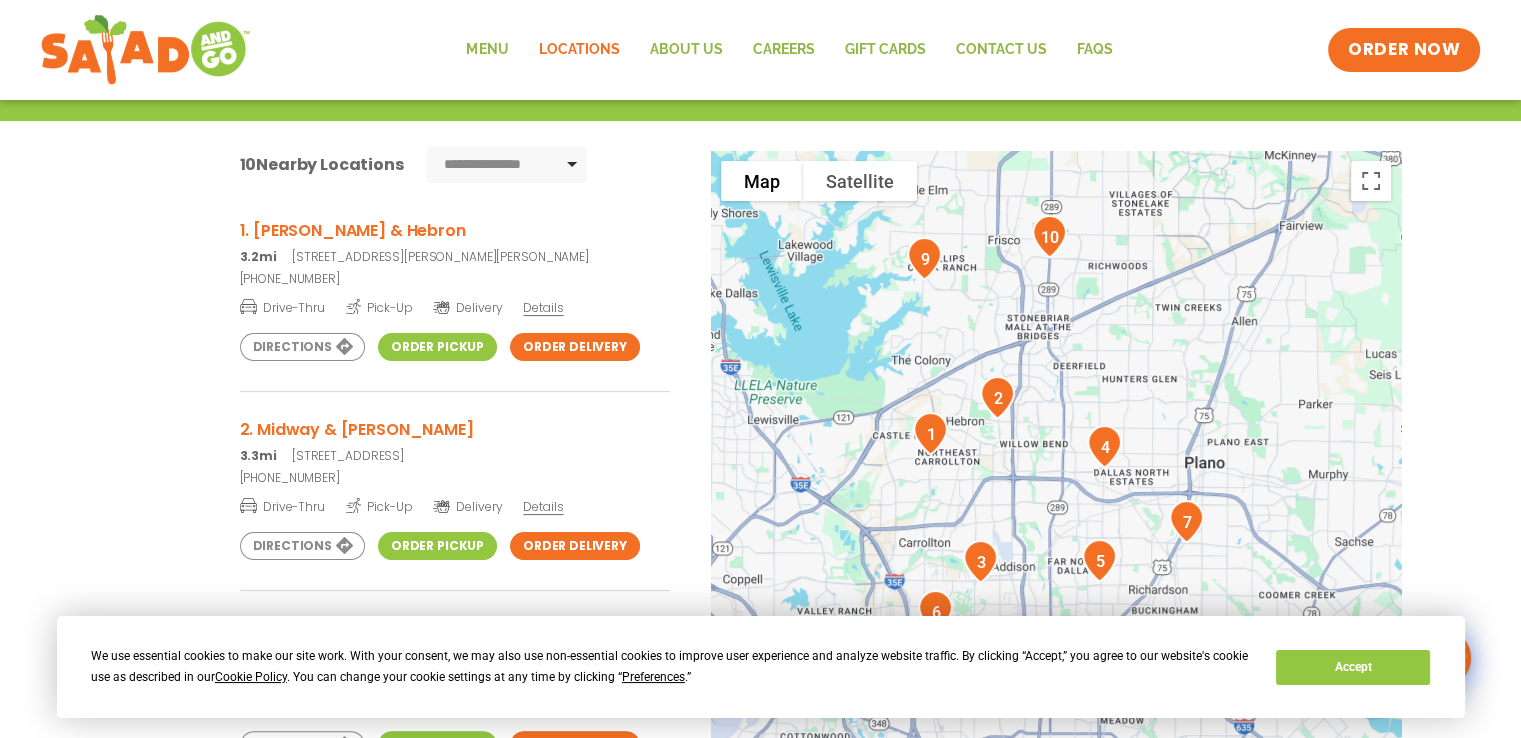 click at bounding box center (1056, 482) 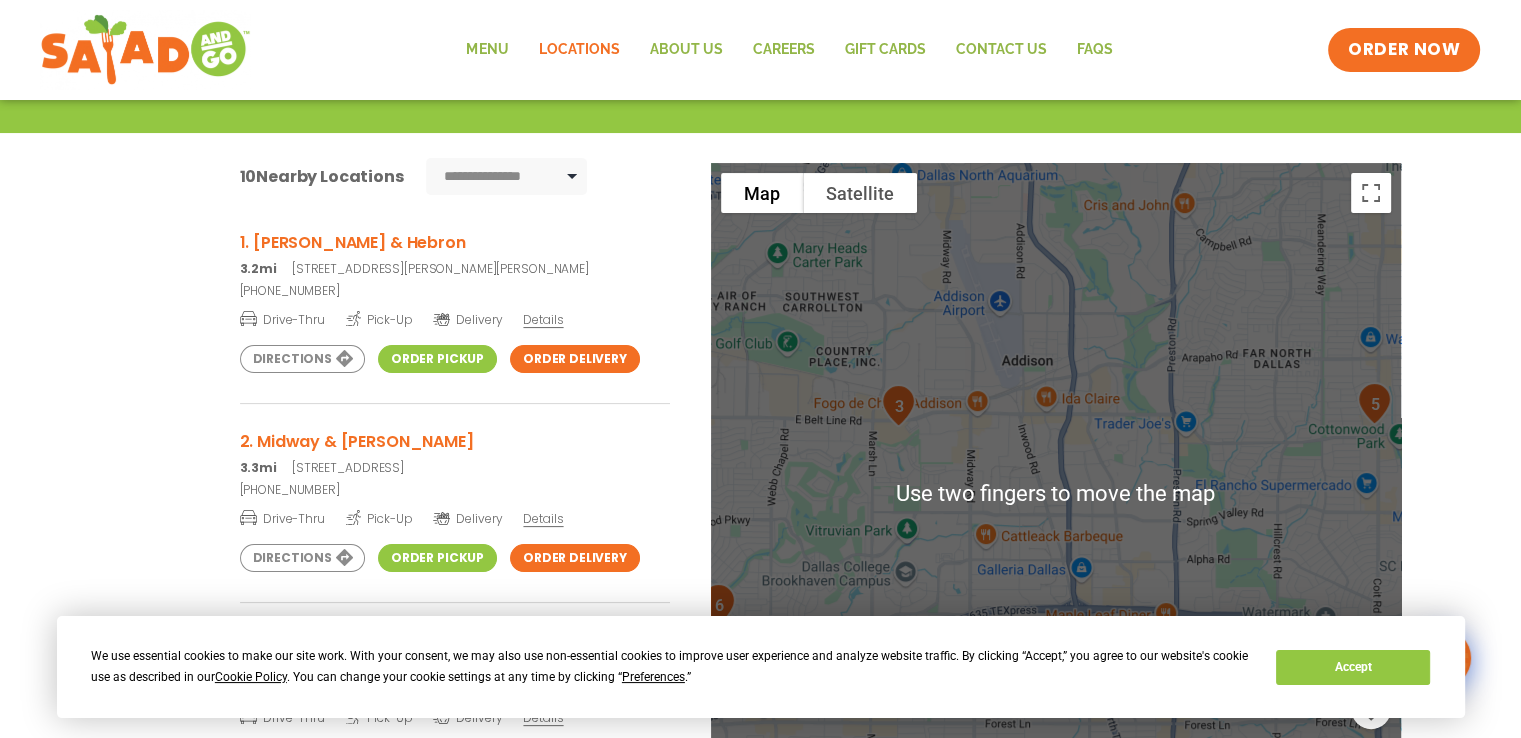 scroll, scrollTop: 320, scrollLeft: 0, axis: vertical 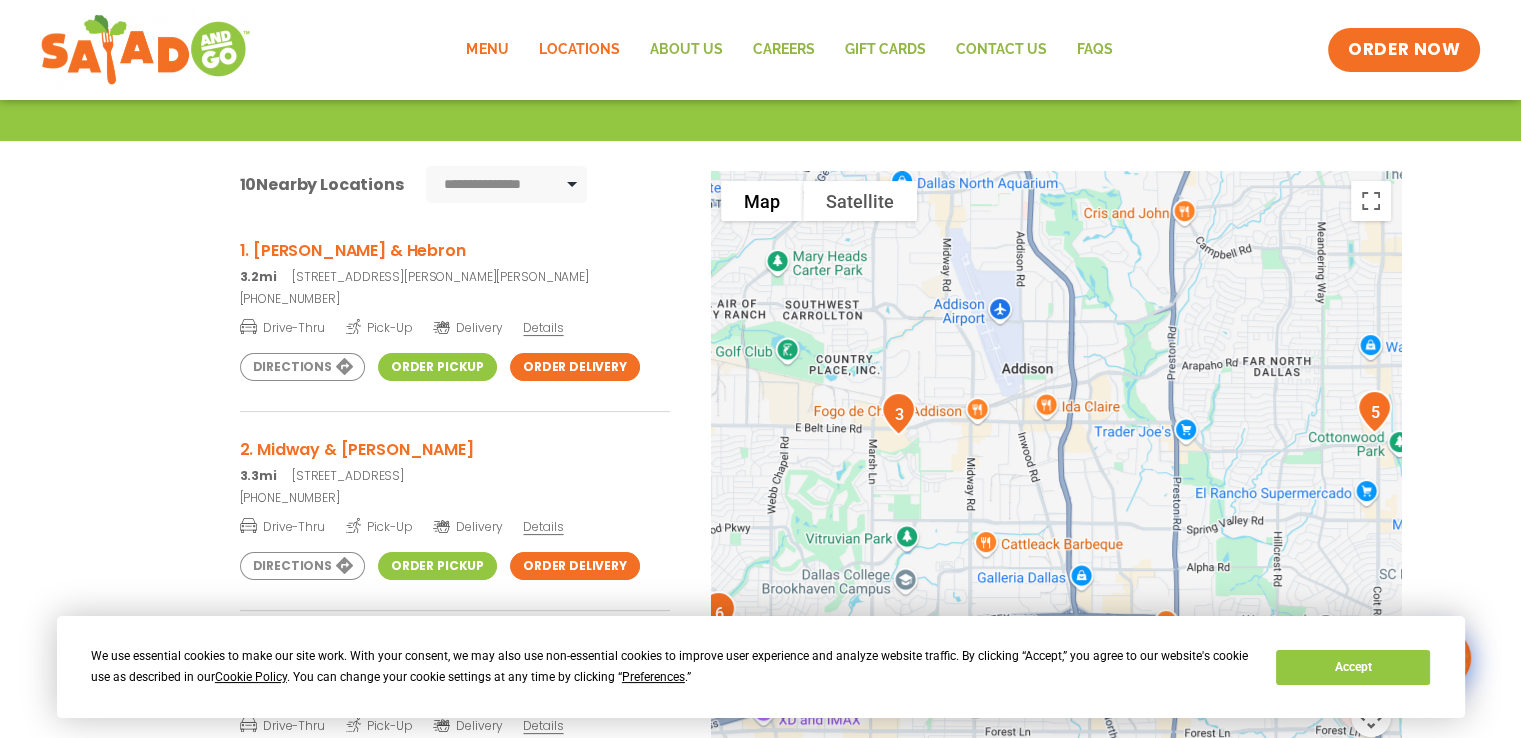 click on "Menu" 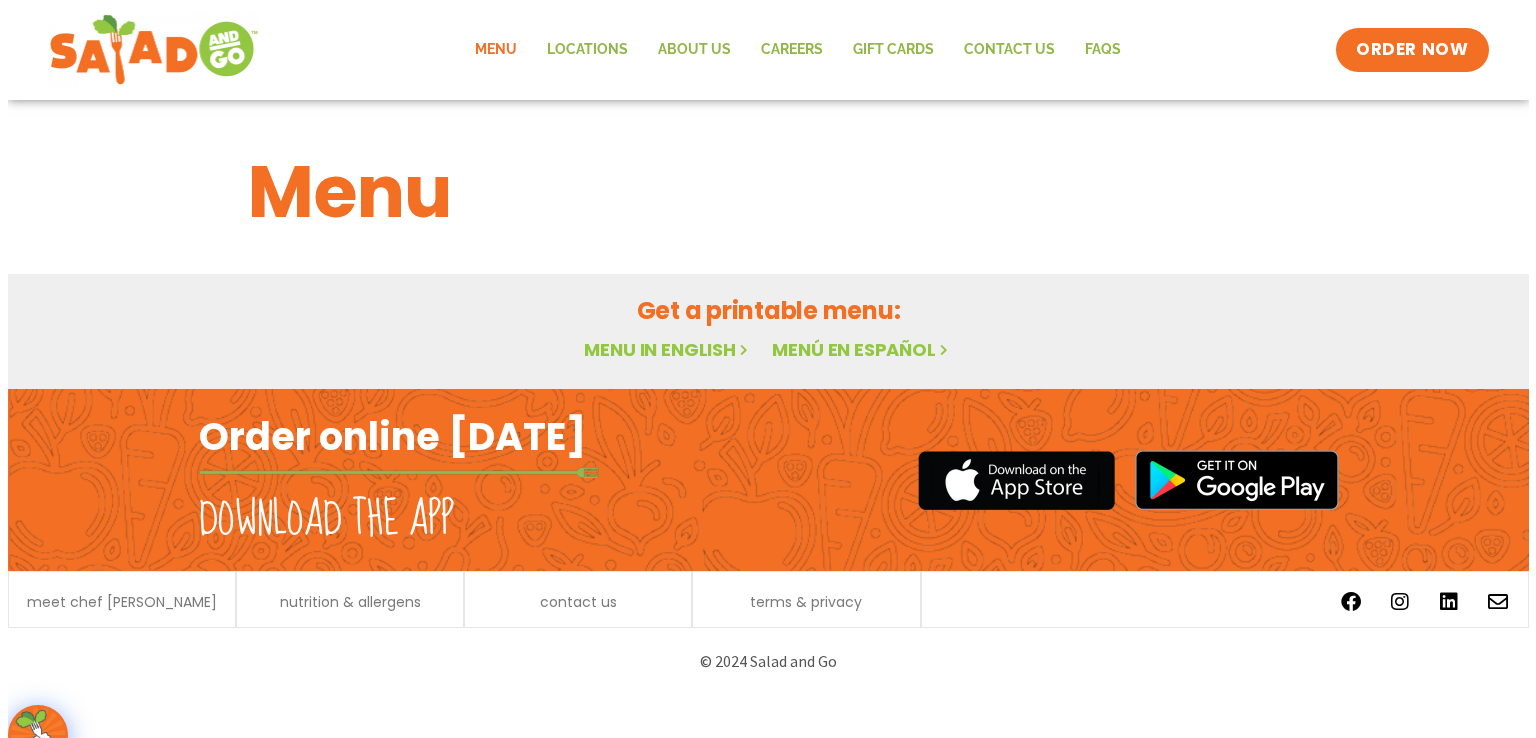 scroll, scrollTop: 0, scrollLeft: 0, axis: both 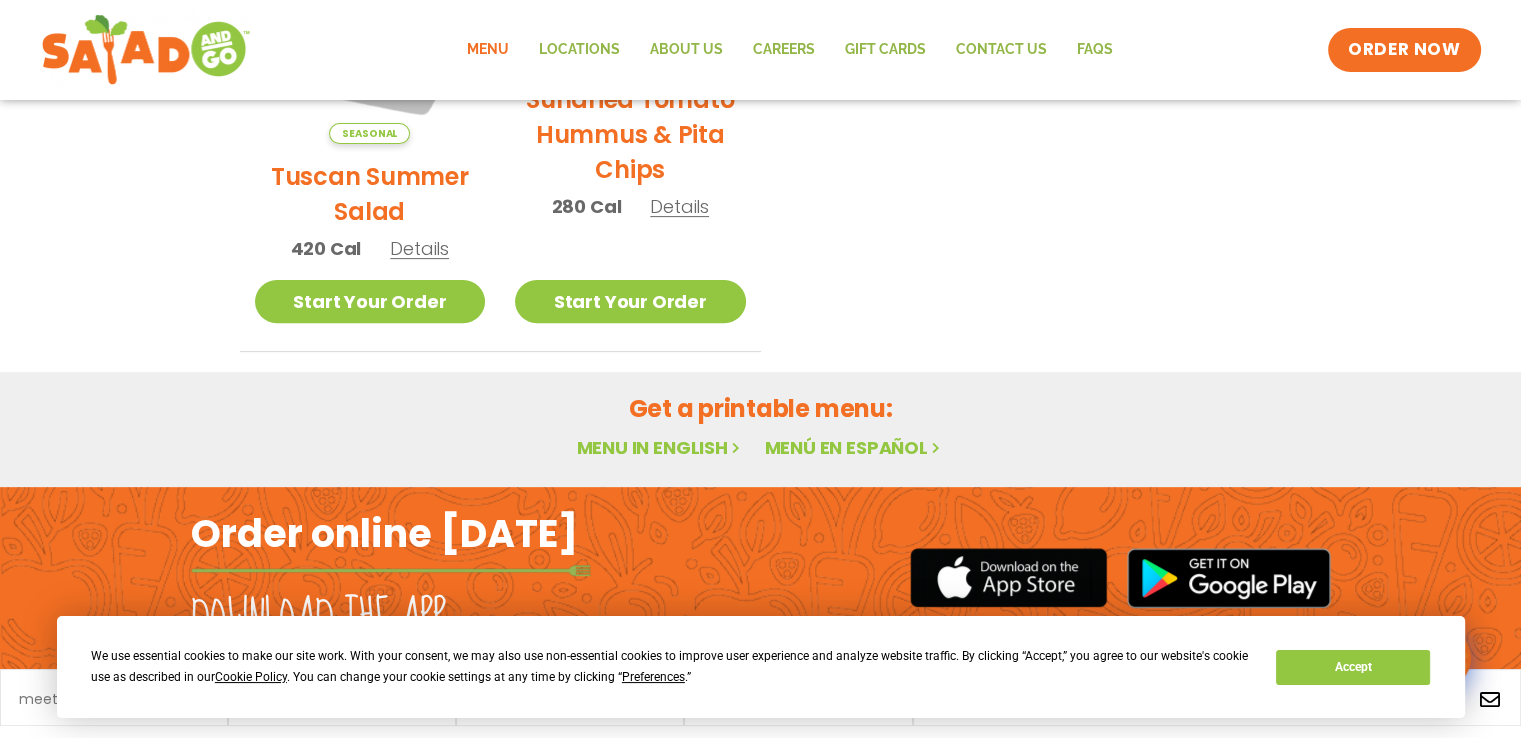 click on "Menu in English" at bounding box center [660, 447] 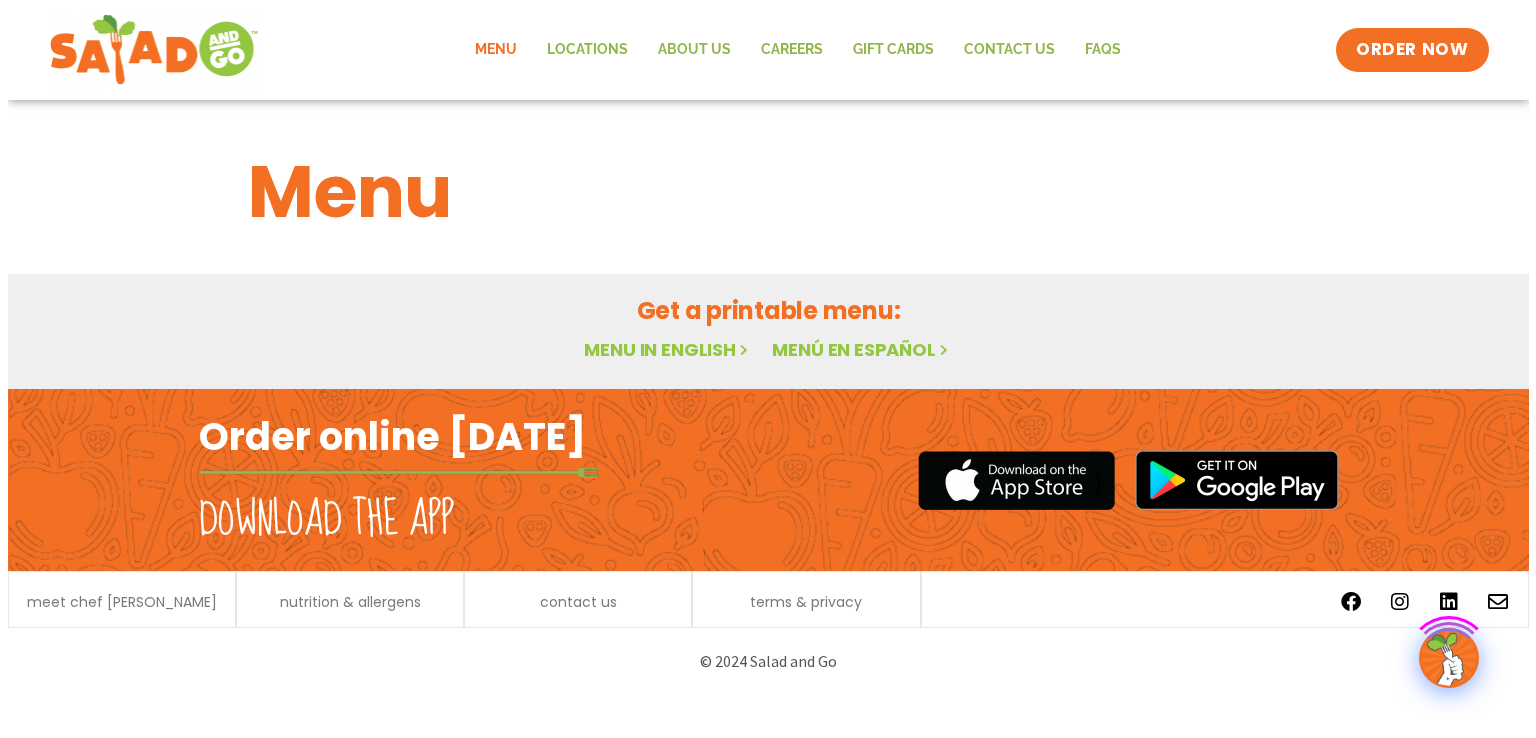 scroll, scrollTop: 0, scrollLeft: 0, axis: both 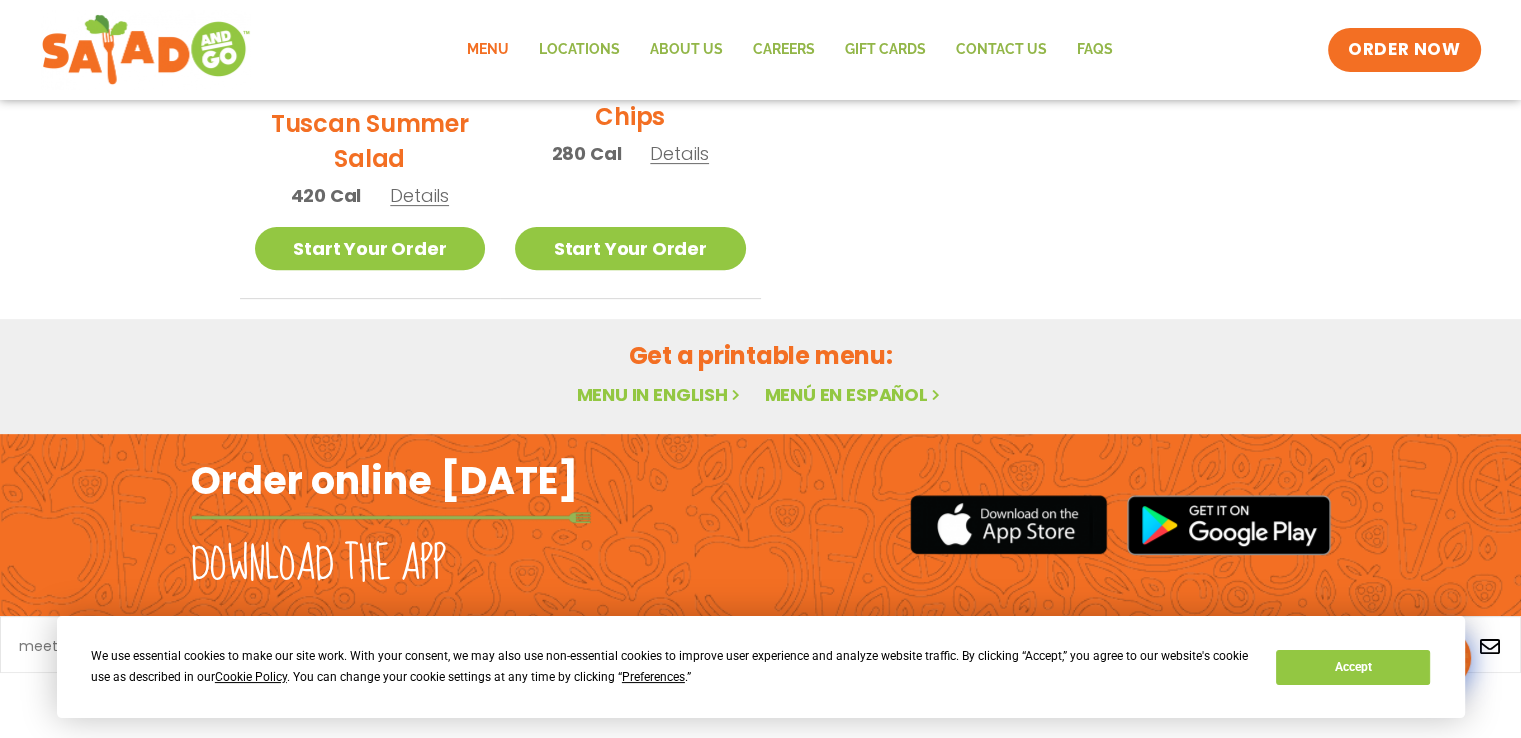 click on "Menu in English" at bounding box center [660, 394] 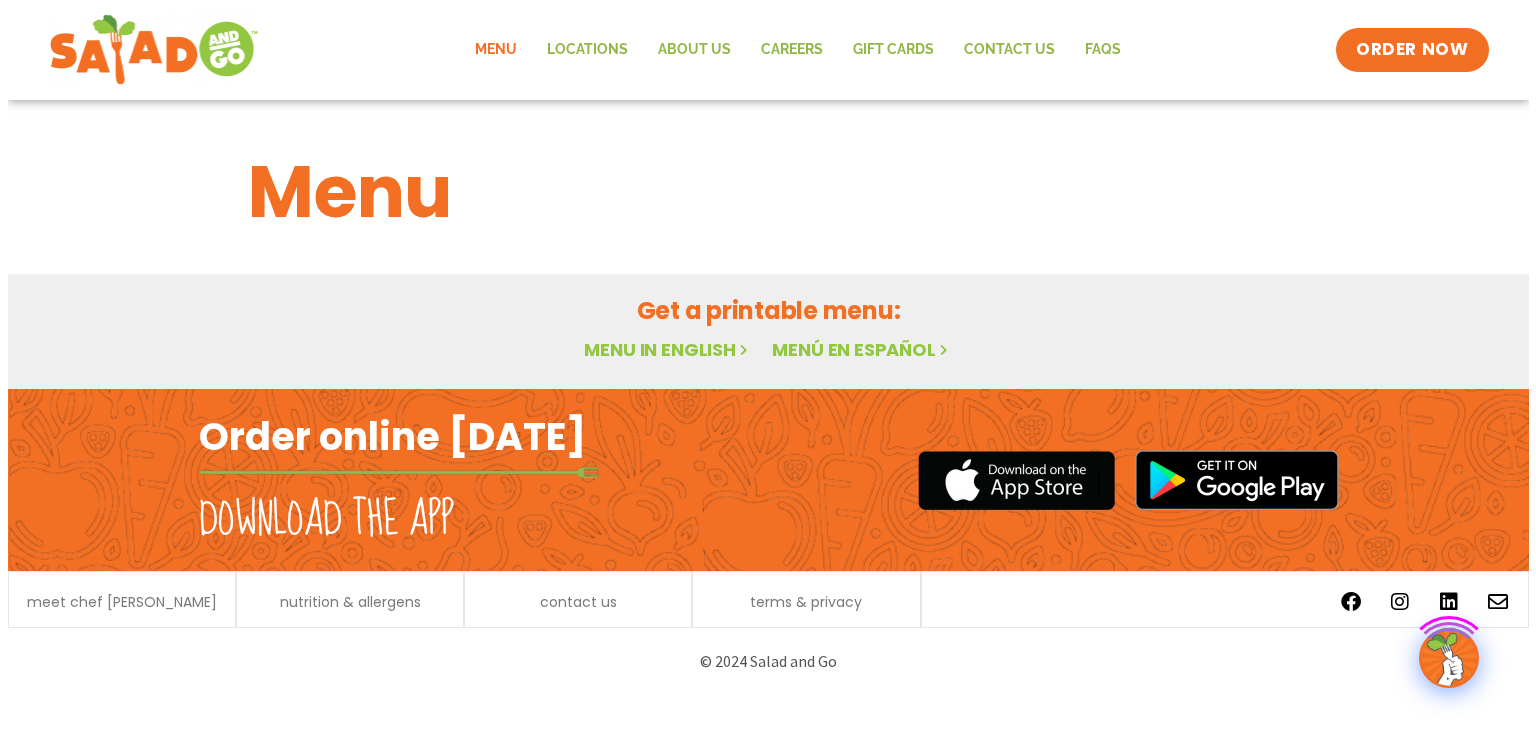 scroll, scrollTop: 0, scrollLeft: 0, axis: both 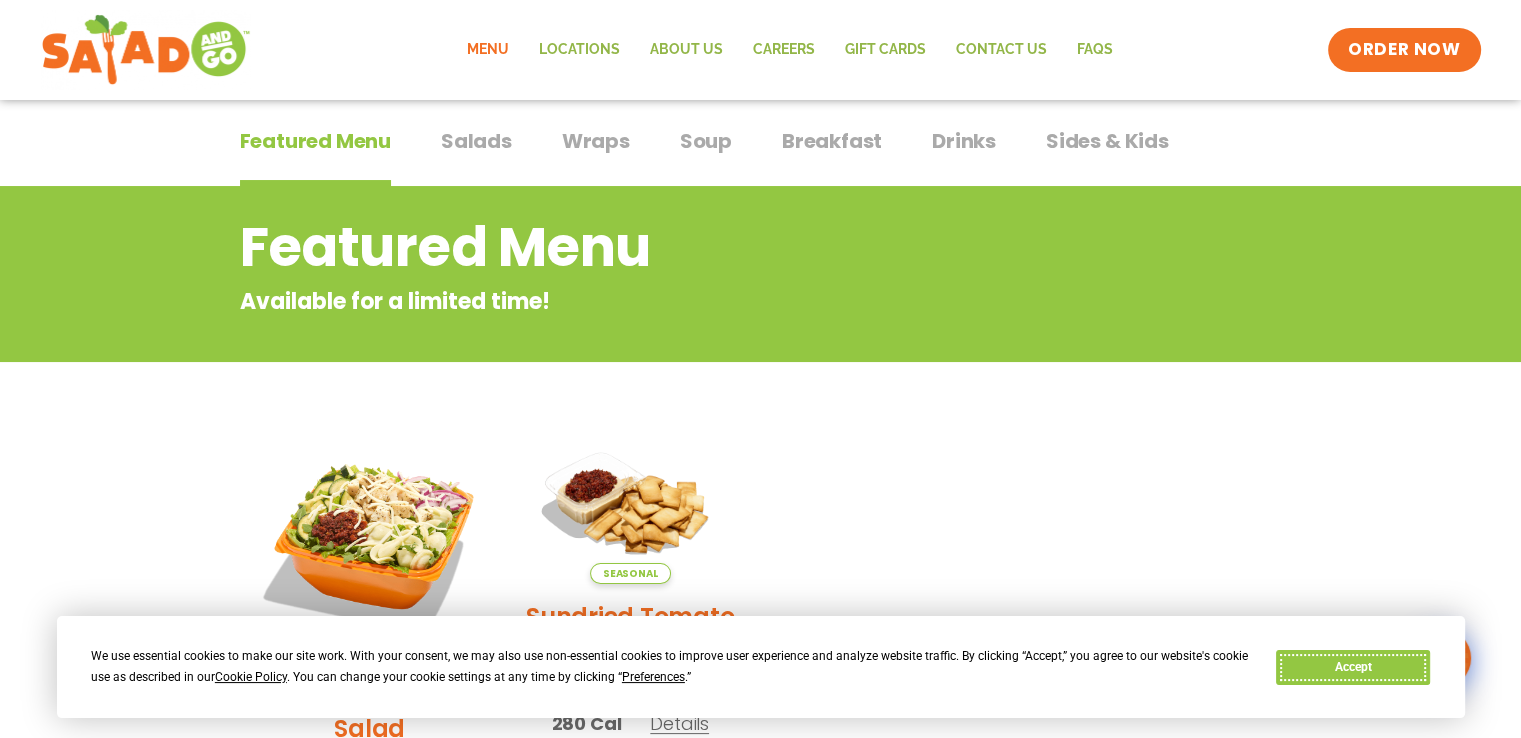 click on "Accept" at bounding box center (1353, 667) 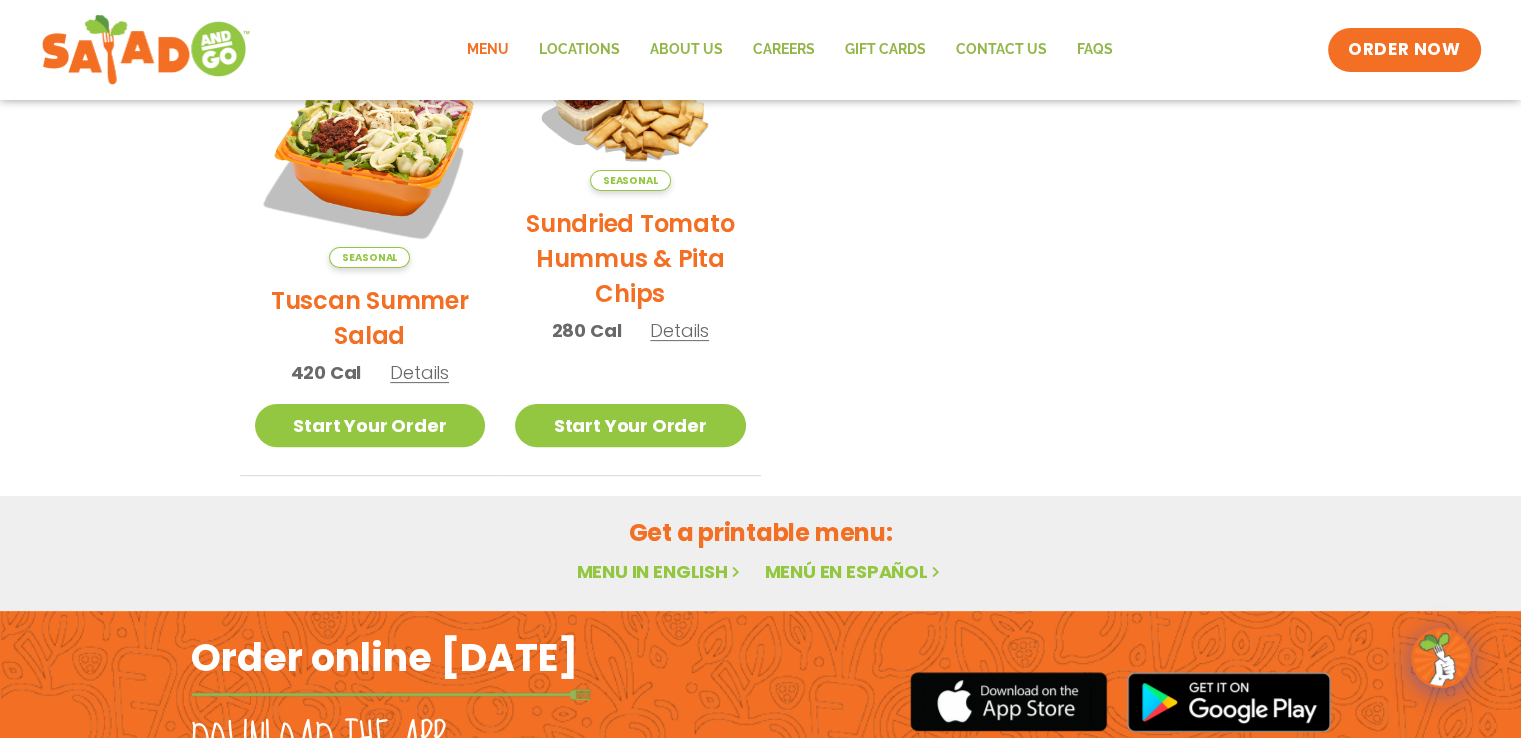 scroll, scrollTop: 705, scrollLeft: 0, axis: vertical 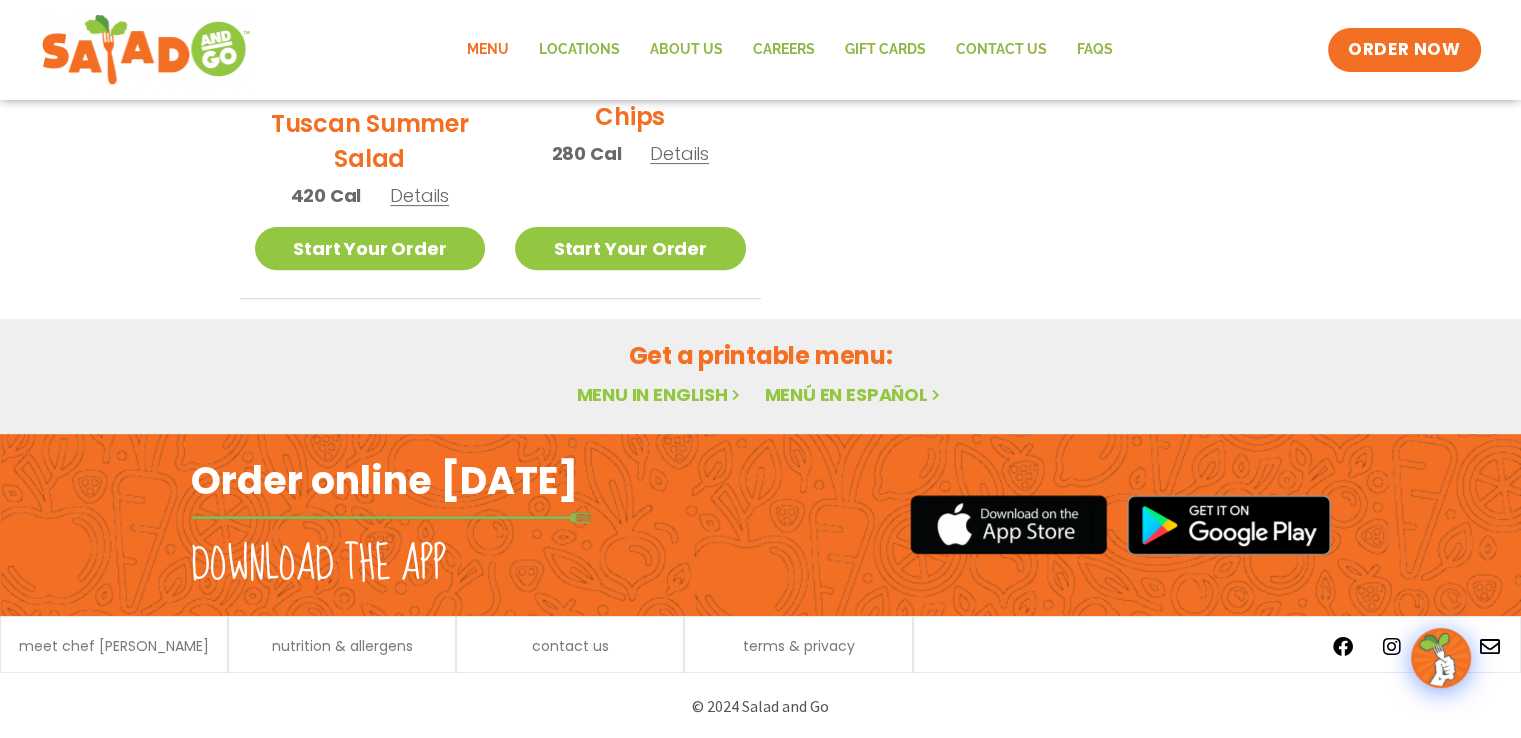 click on "Order online [DATE]" at bounding box center (384, 480) 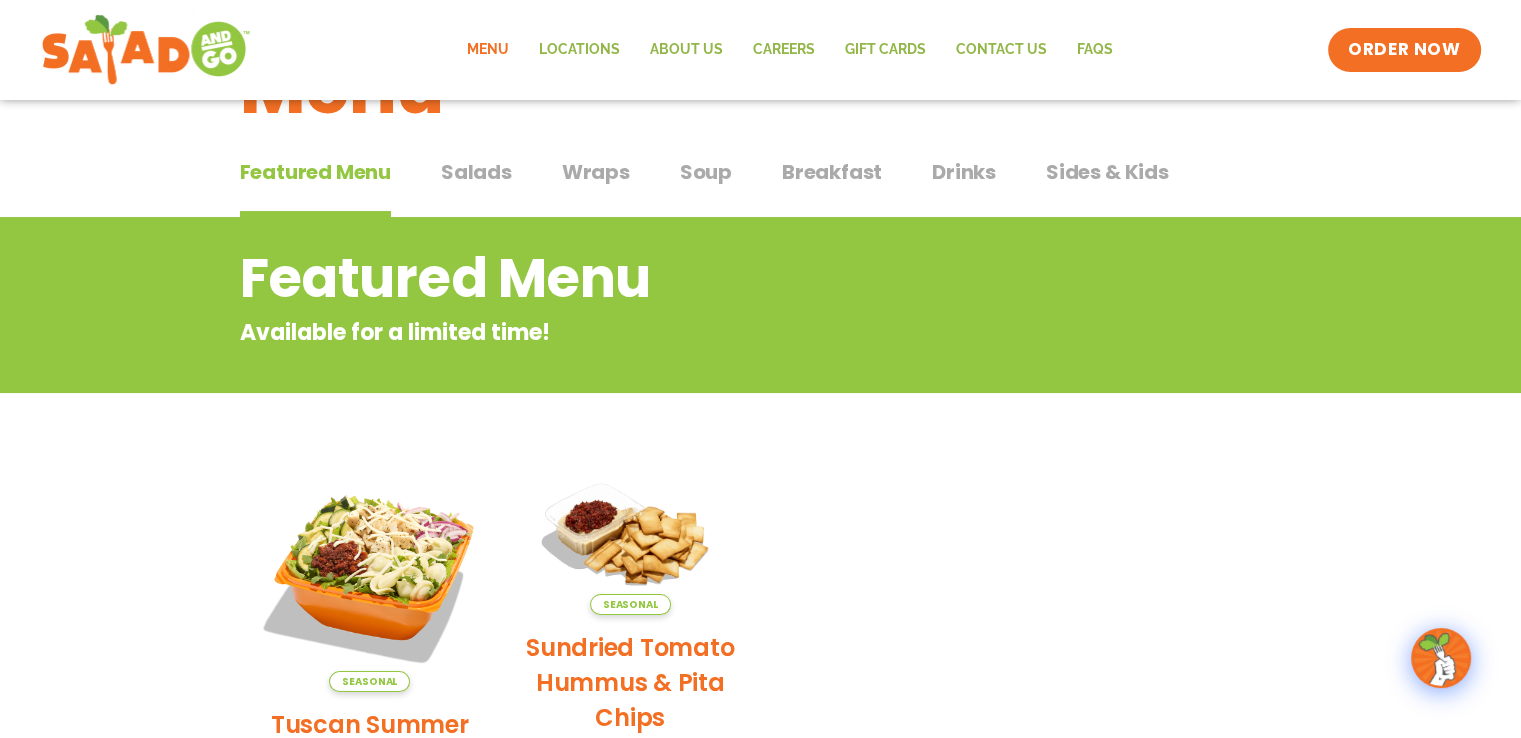 scroll, scrollTop: 104, scrollLeft: 0, axis: vertical 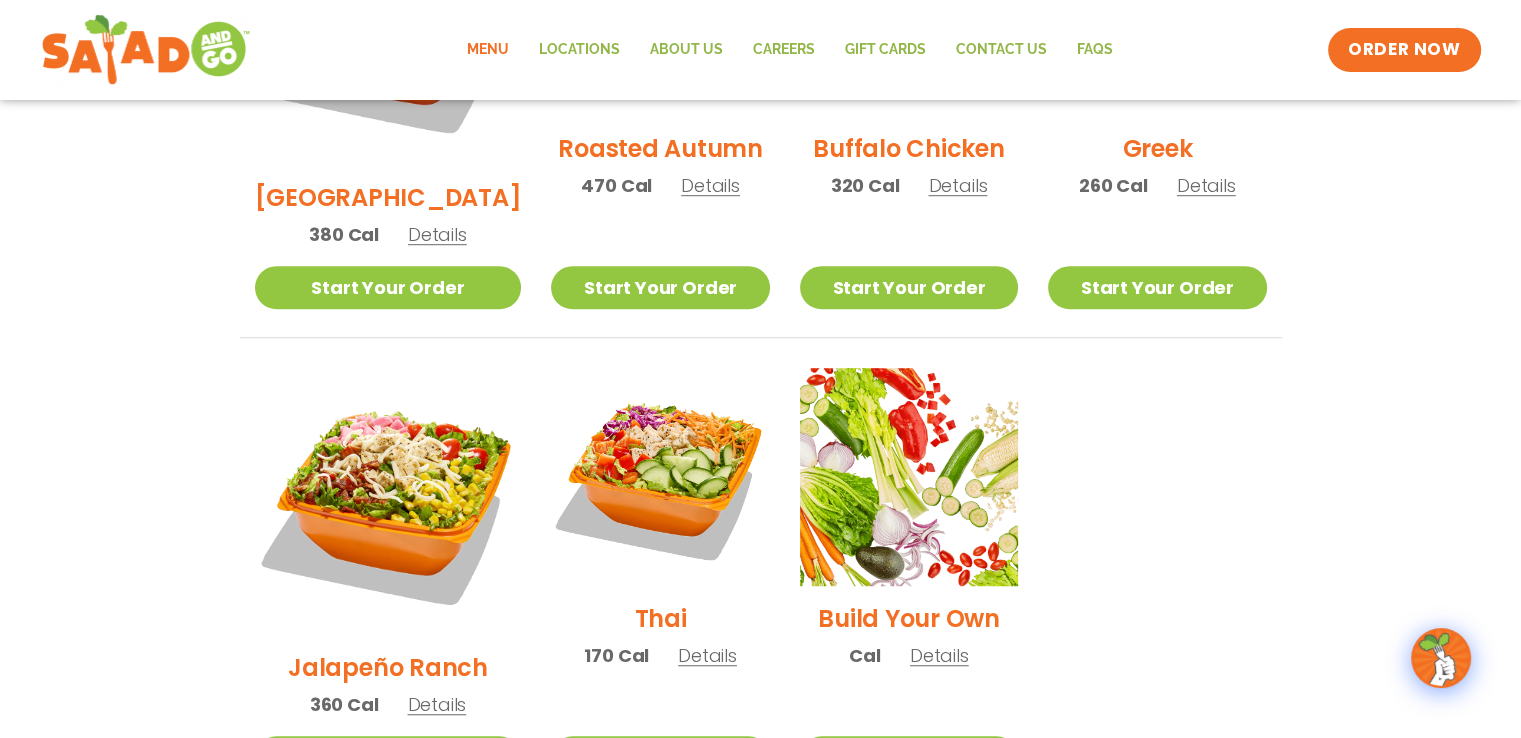 click on "Details" at bounding box center (436, 704) 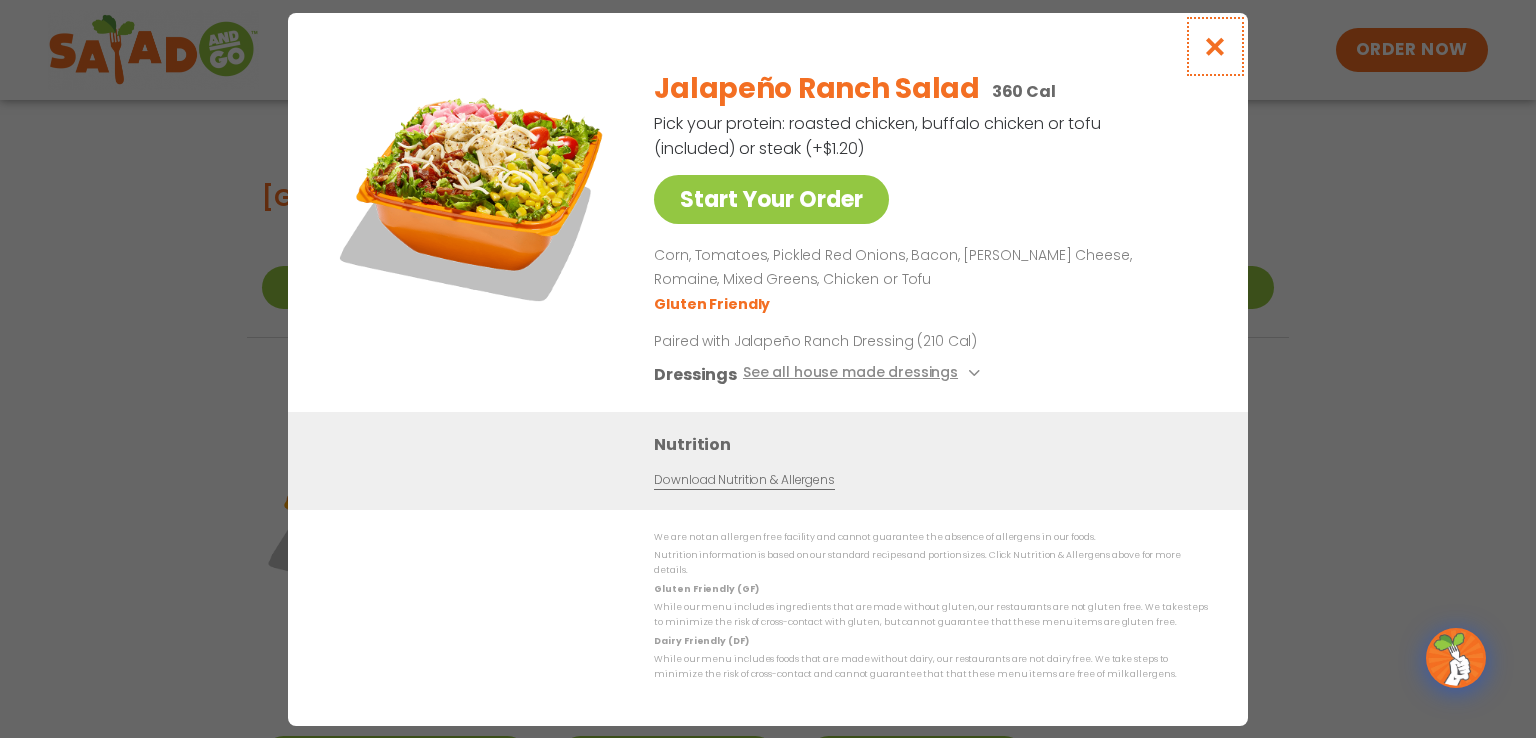 click at bounding box center [1215, 46] 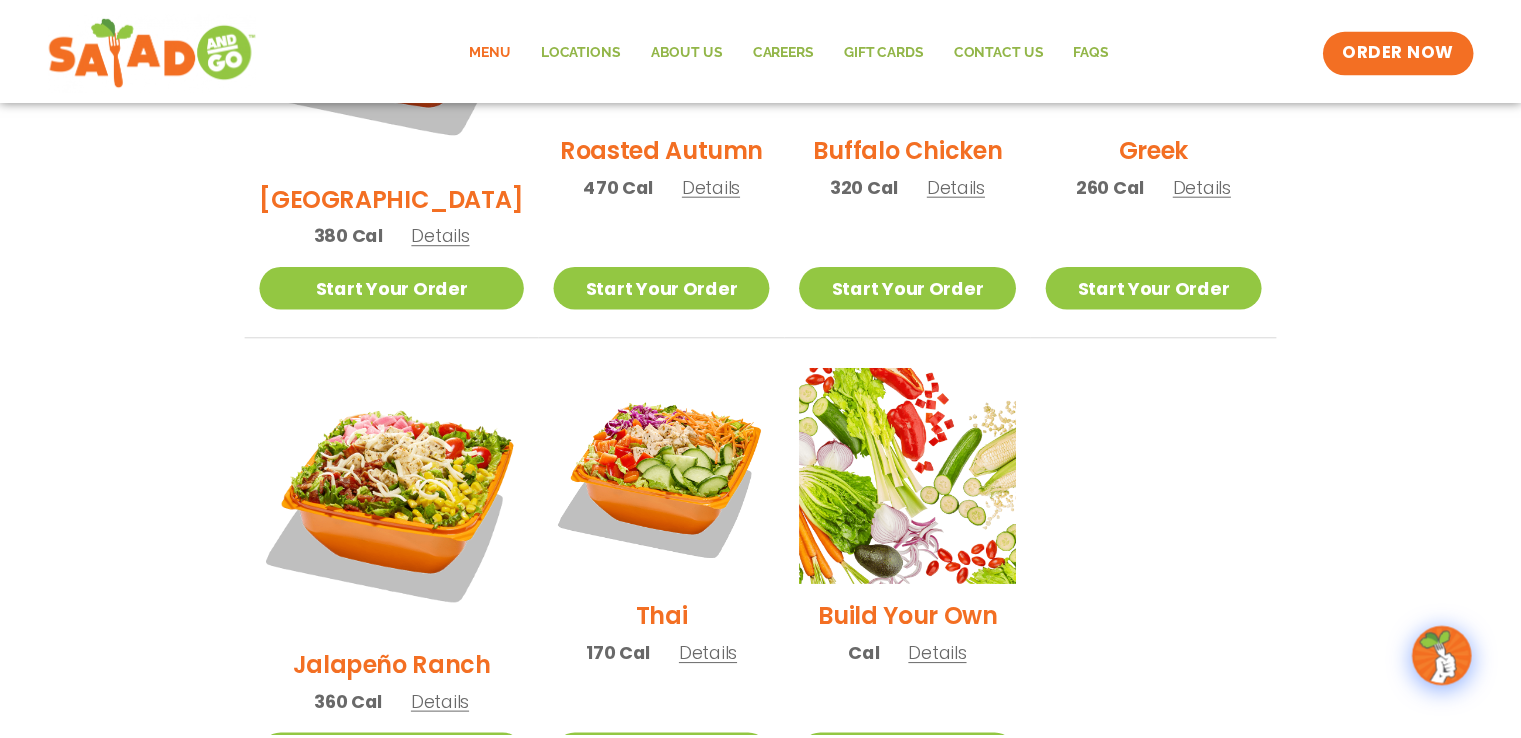 scroll, scrollTop: 1230, scrollLeft: 0, axis: vertical 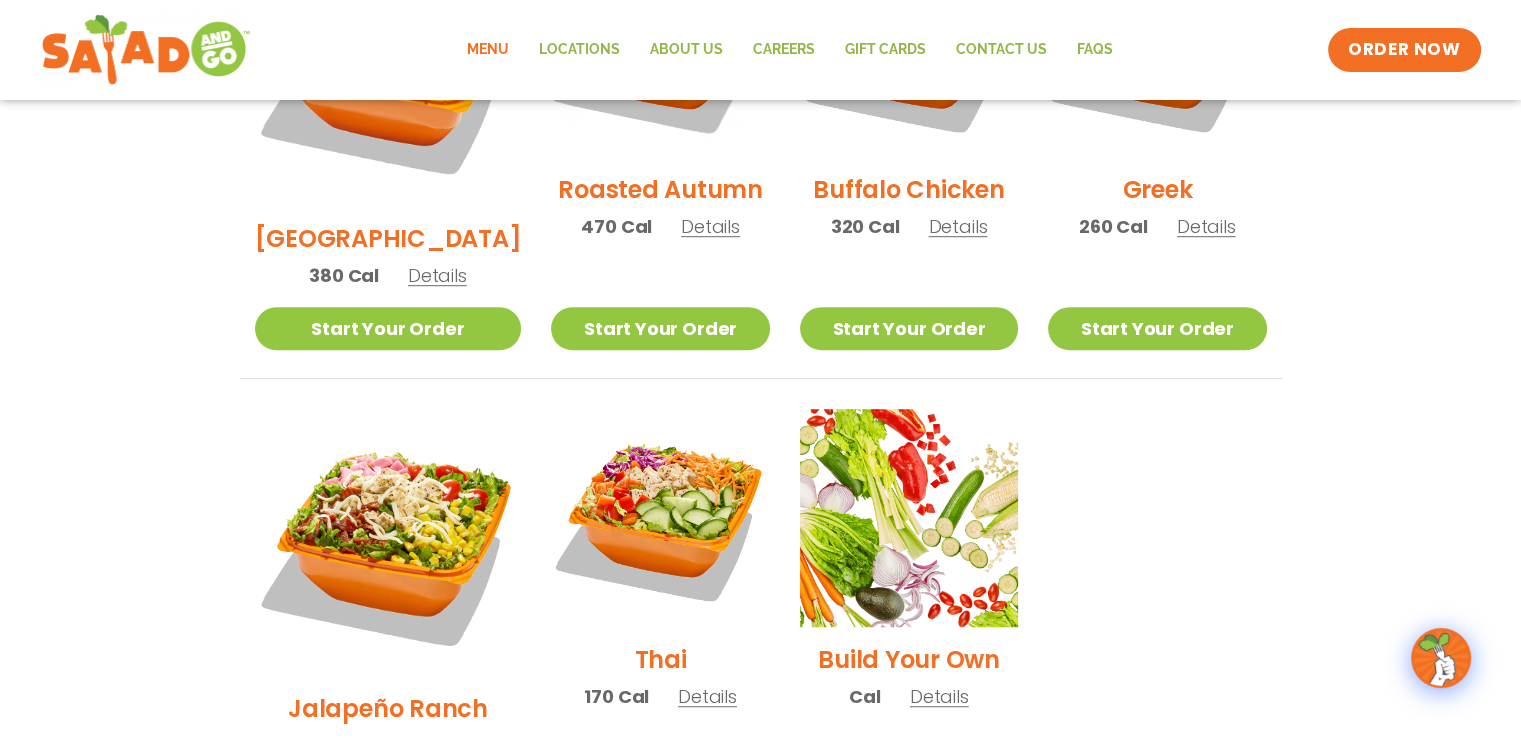 click on "Details" at bounding box center (707, 696) 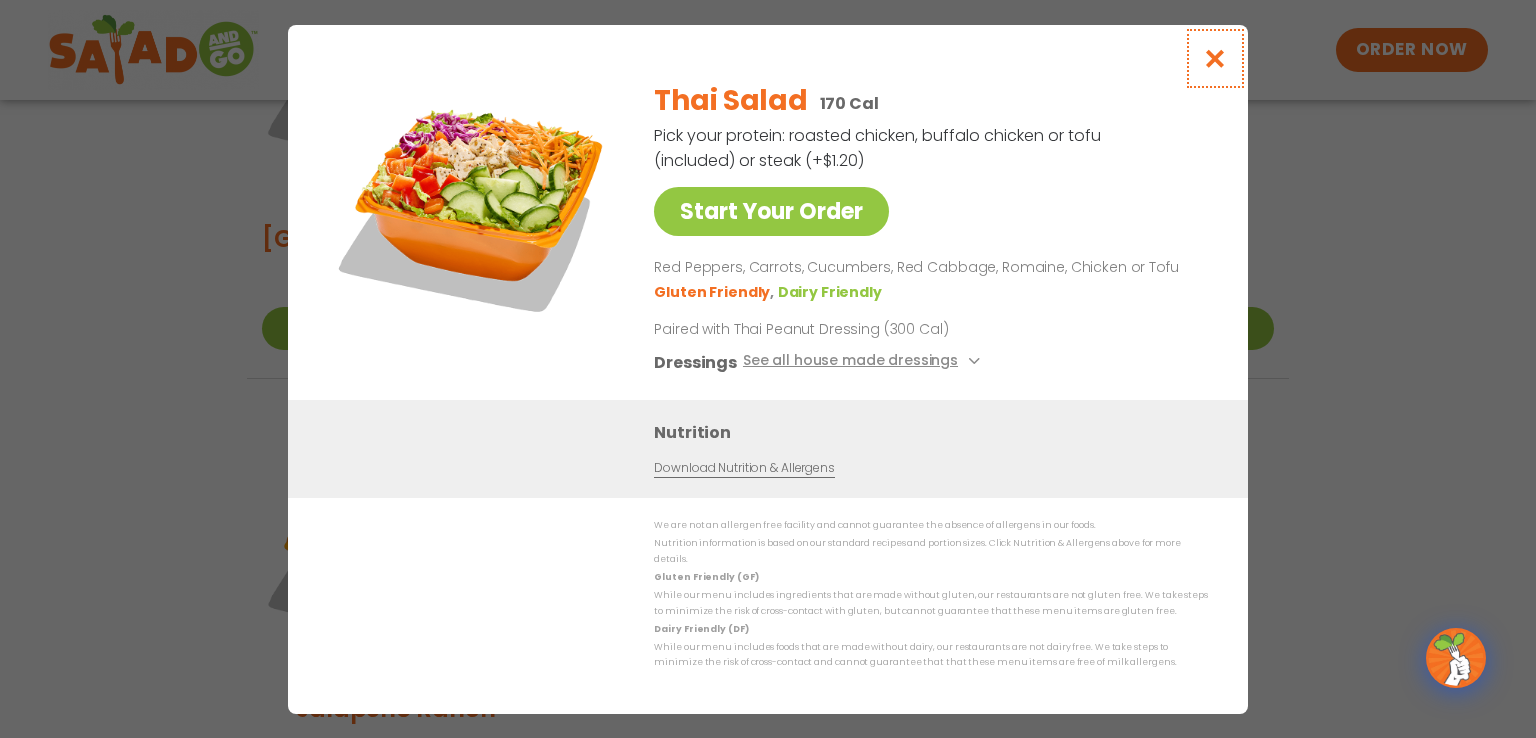 click at bounding box center (1215, 58) 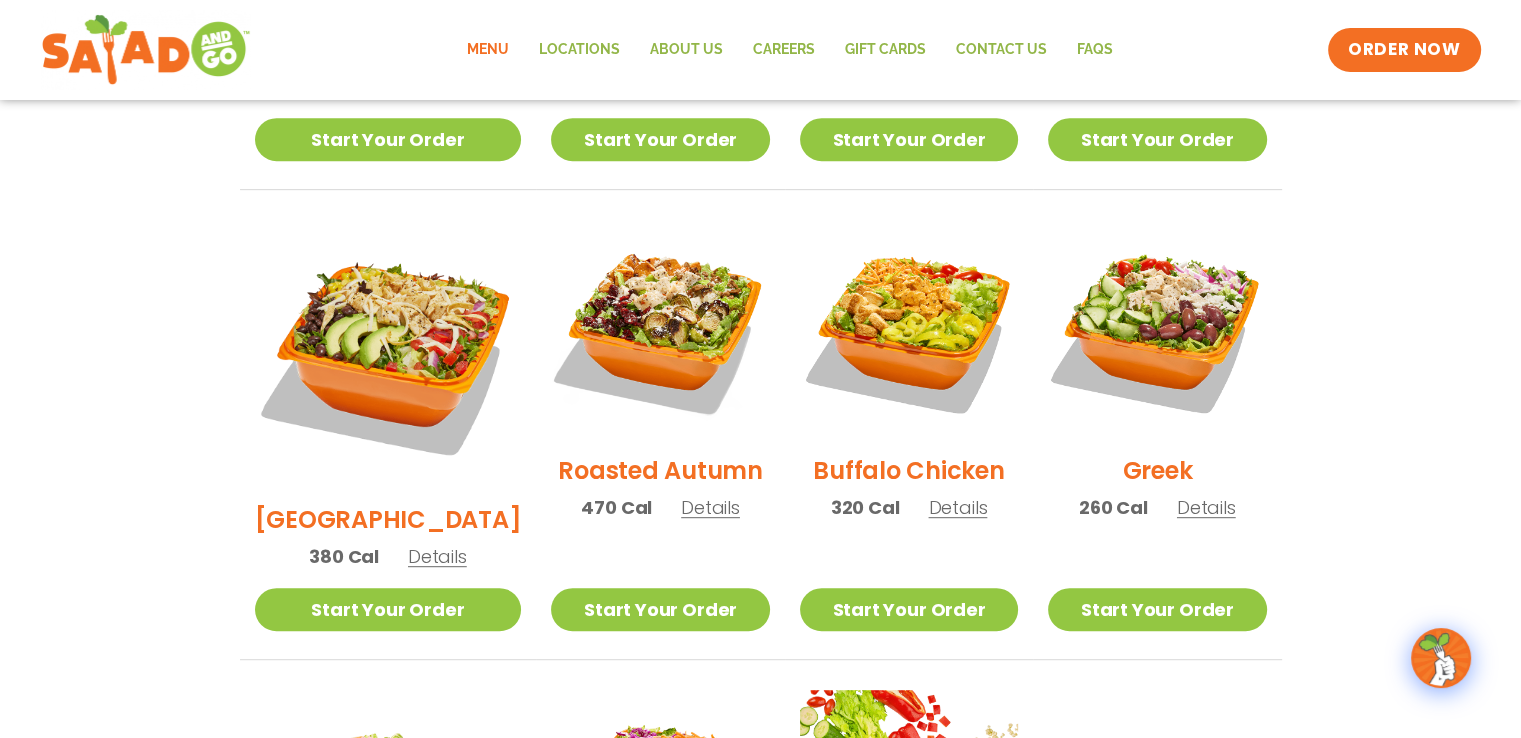 scroll, scrollTop: 948, scrollLeft: 0, axis: vertical 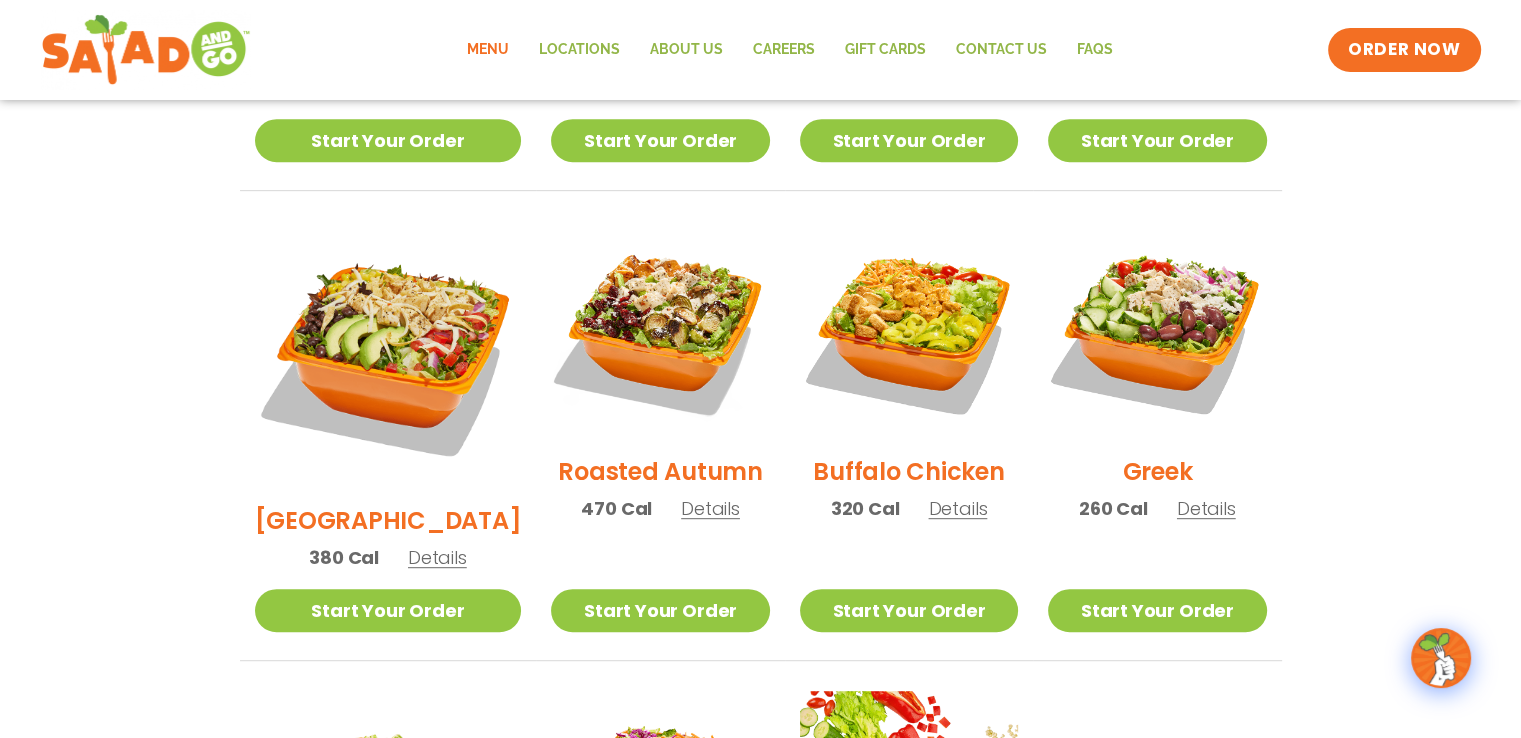 click on "Details" at bounding box center (710, 508) 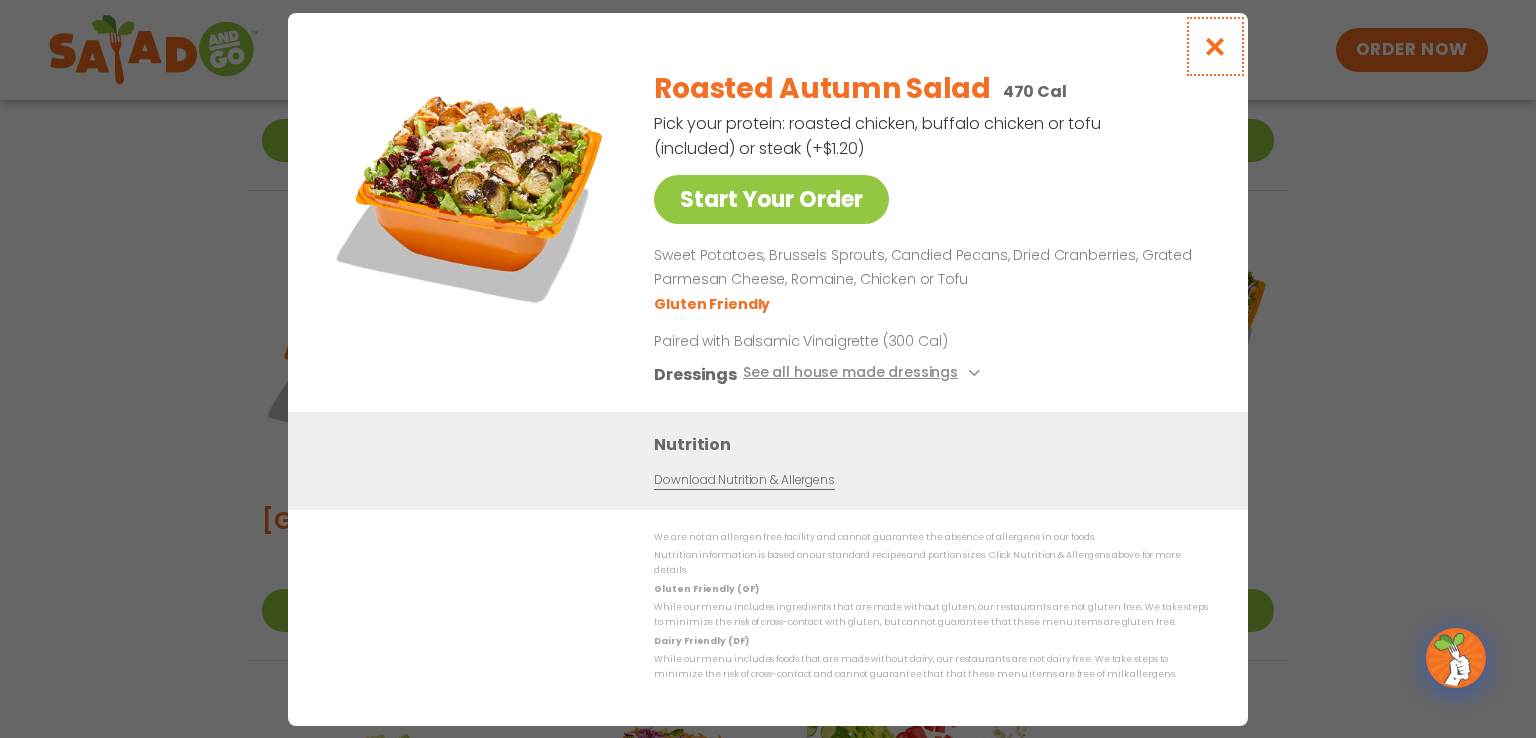 click at bounding box center [1215, 46] 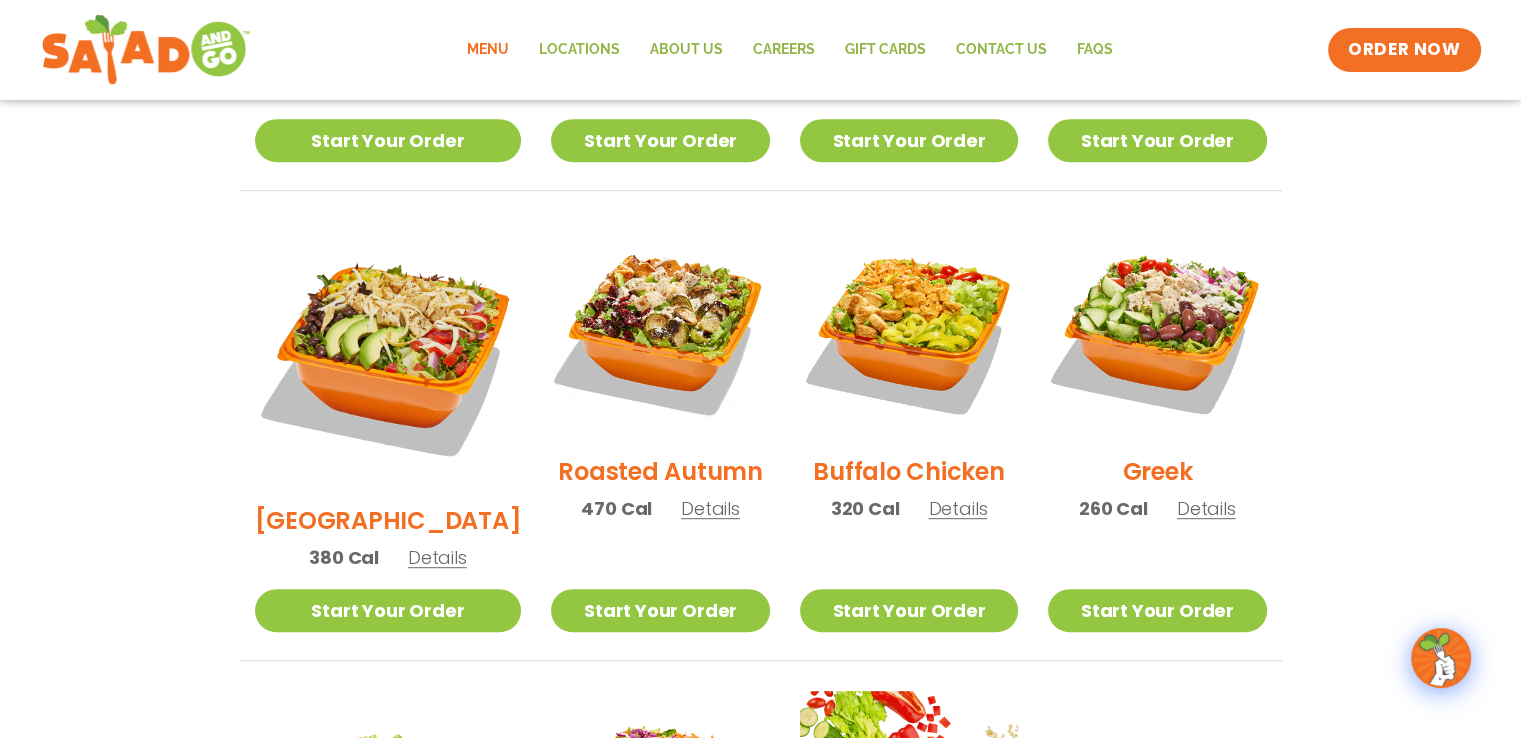 click on "Details" at bounding box center (437, 557) 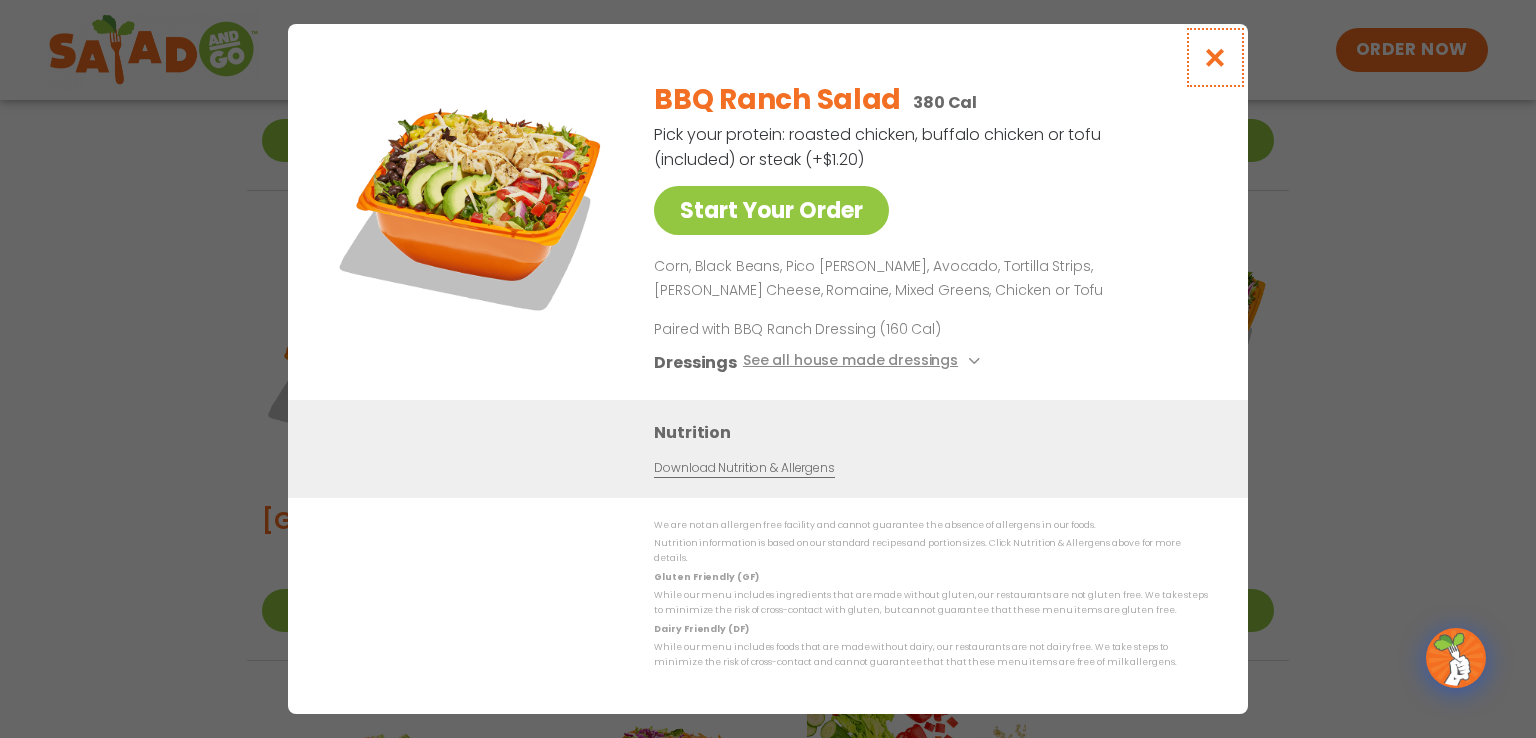 click at bounding box center [1215, 57] 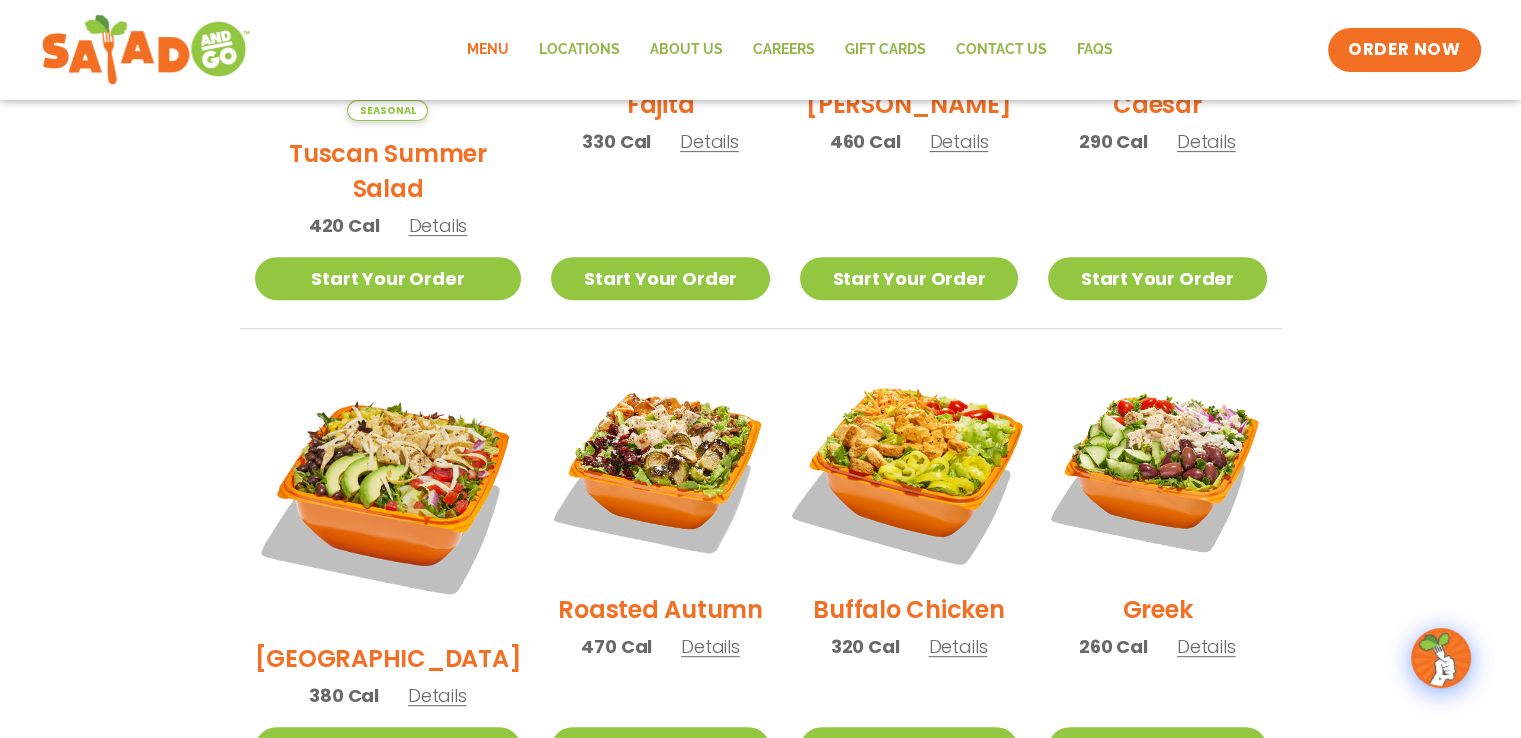 scroll, scrollTop: 838, scrollLeft: 0, axis: vertical 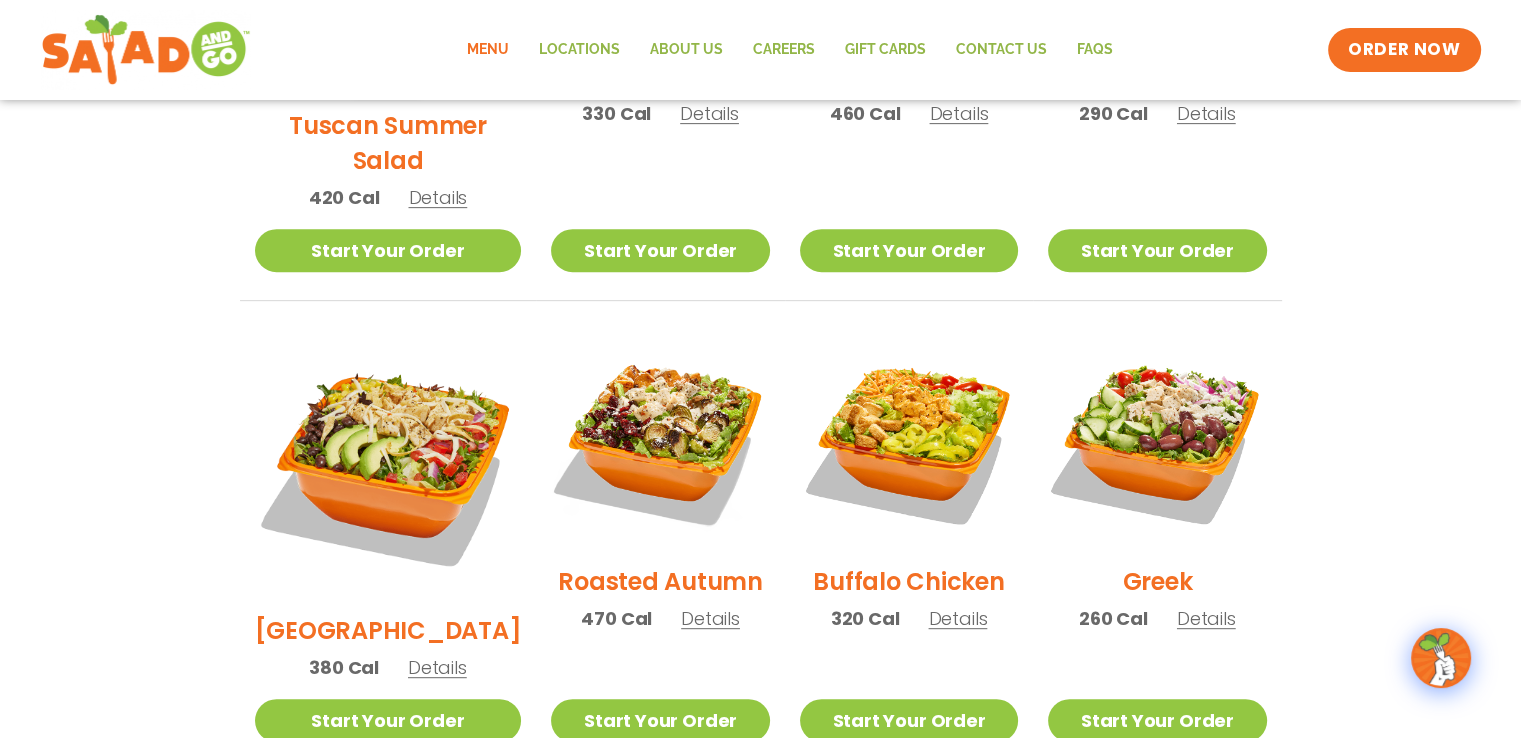 click on "Details" at bounding box center (957, 618) 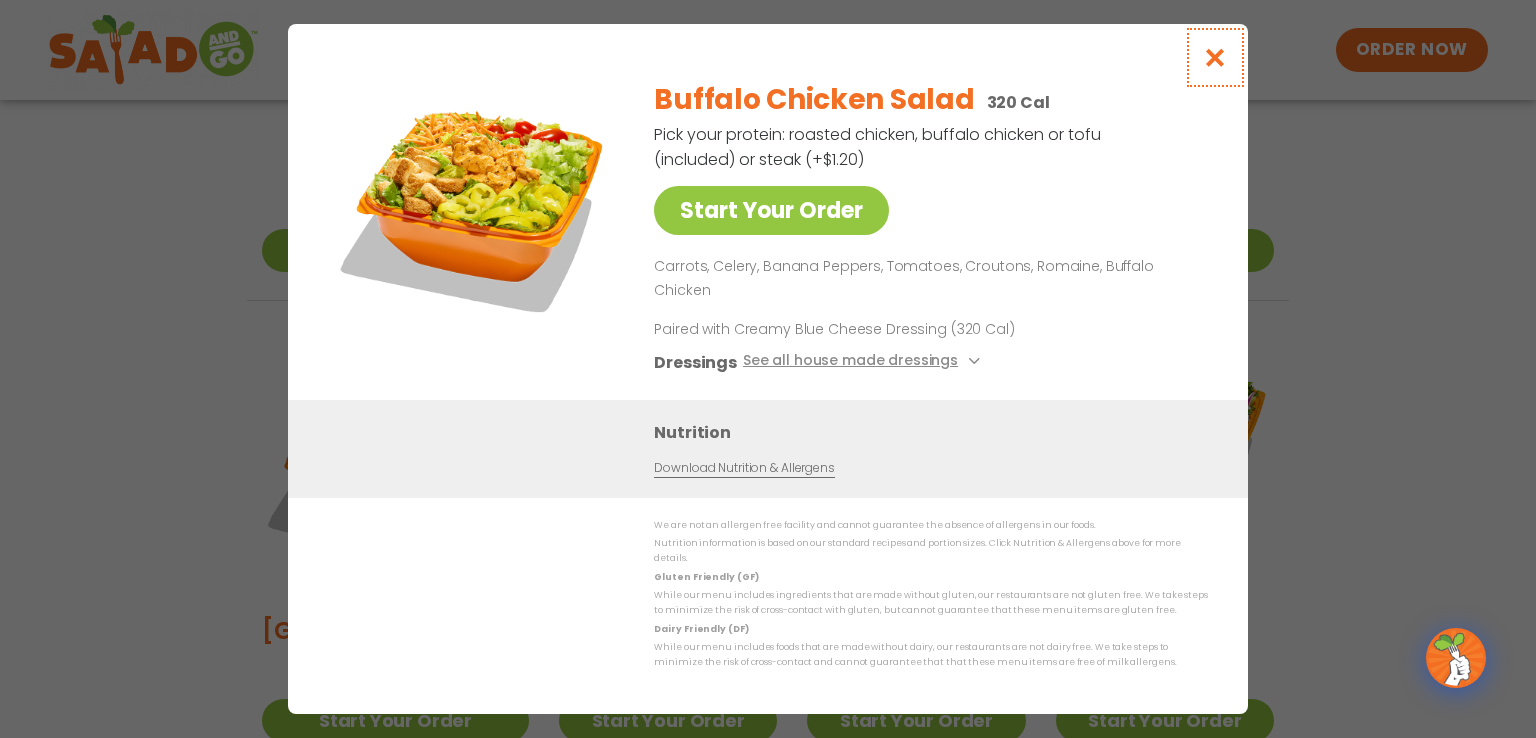 click at bounding box center [1215, 57] 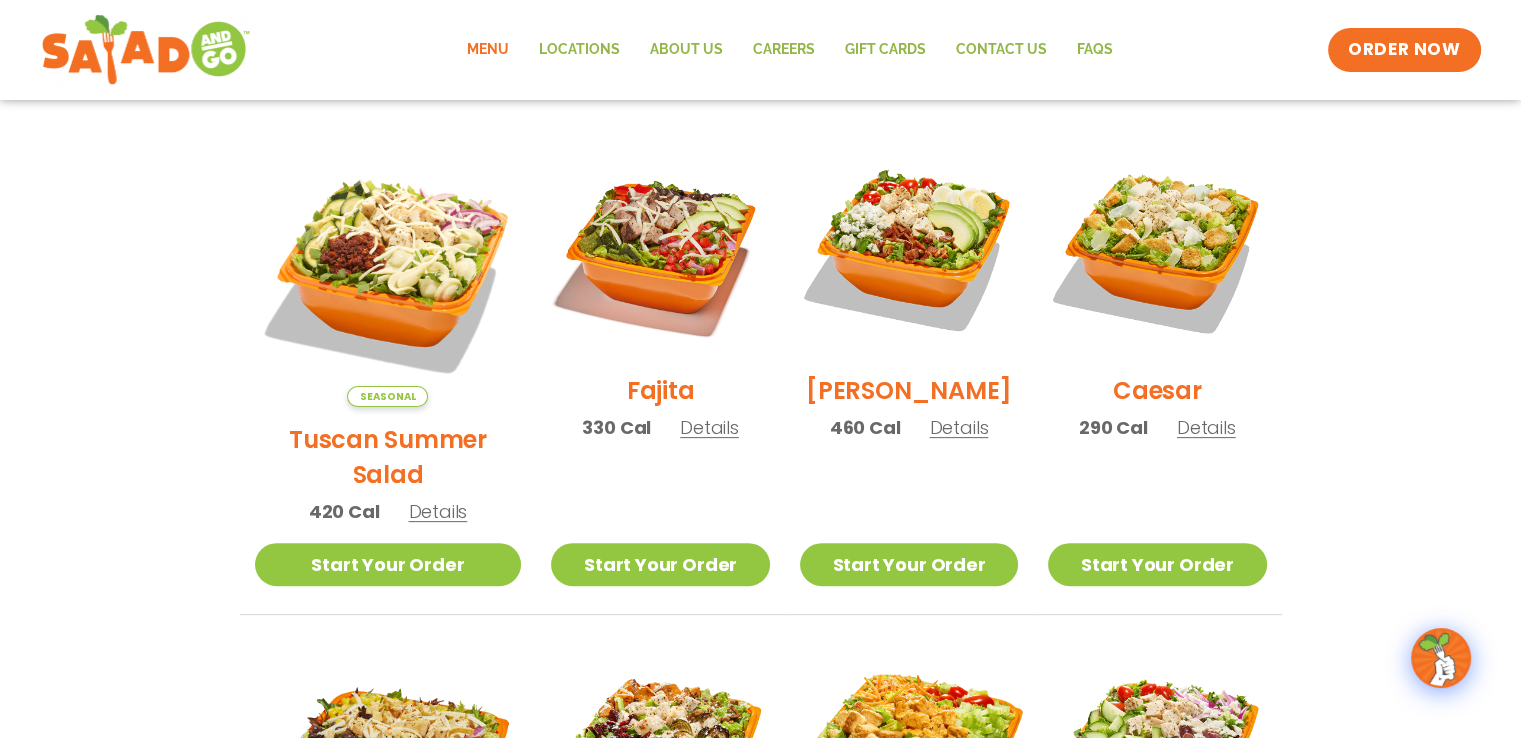 scroll, scrollTop: 523, scrollLeft: 0, axis: vertical 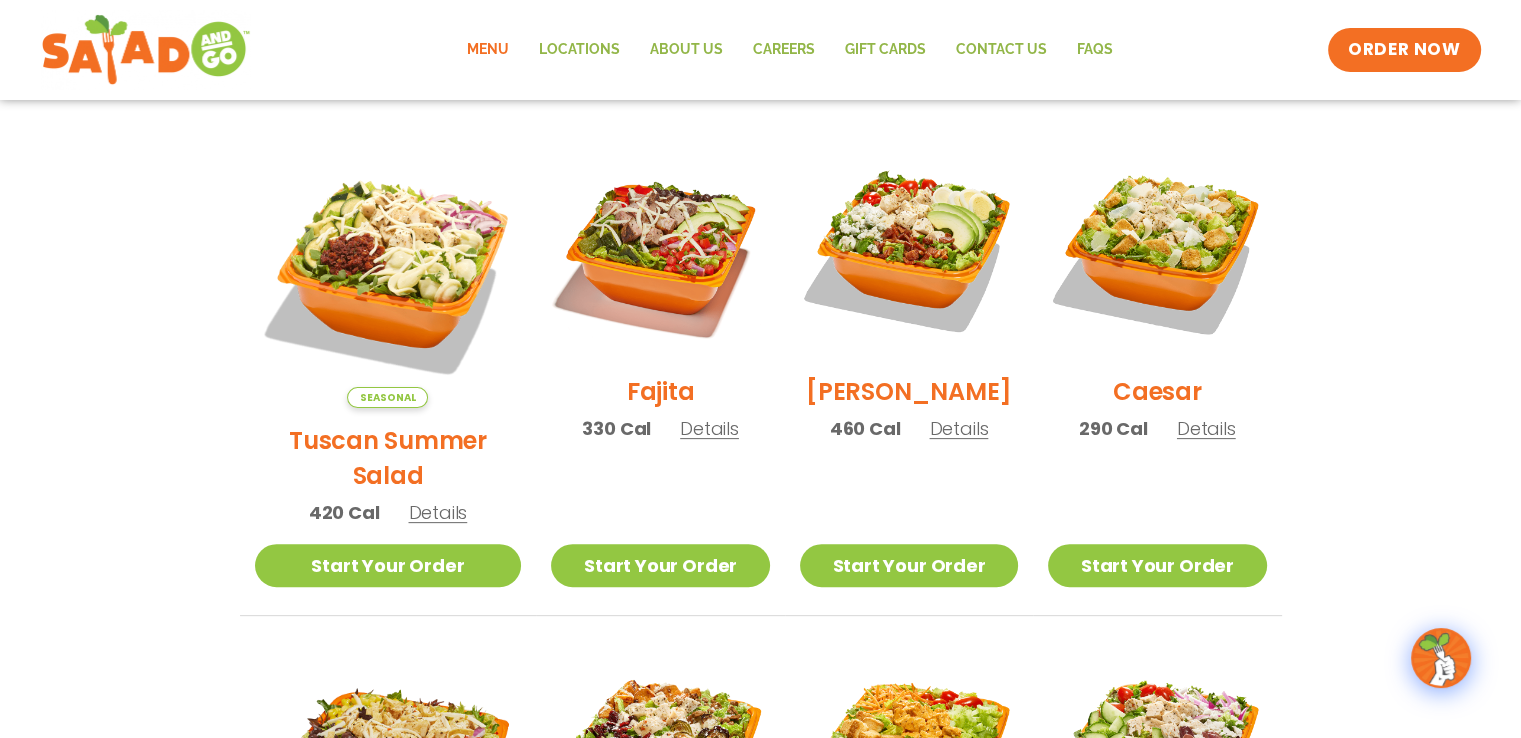 click on "Details" at bounding box center [709, 428] 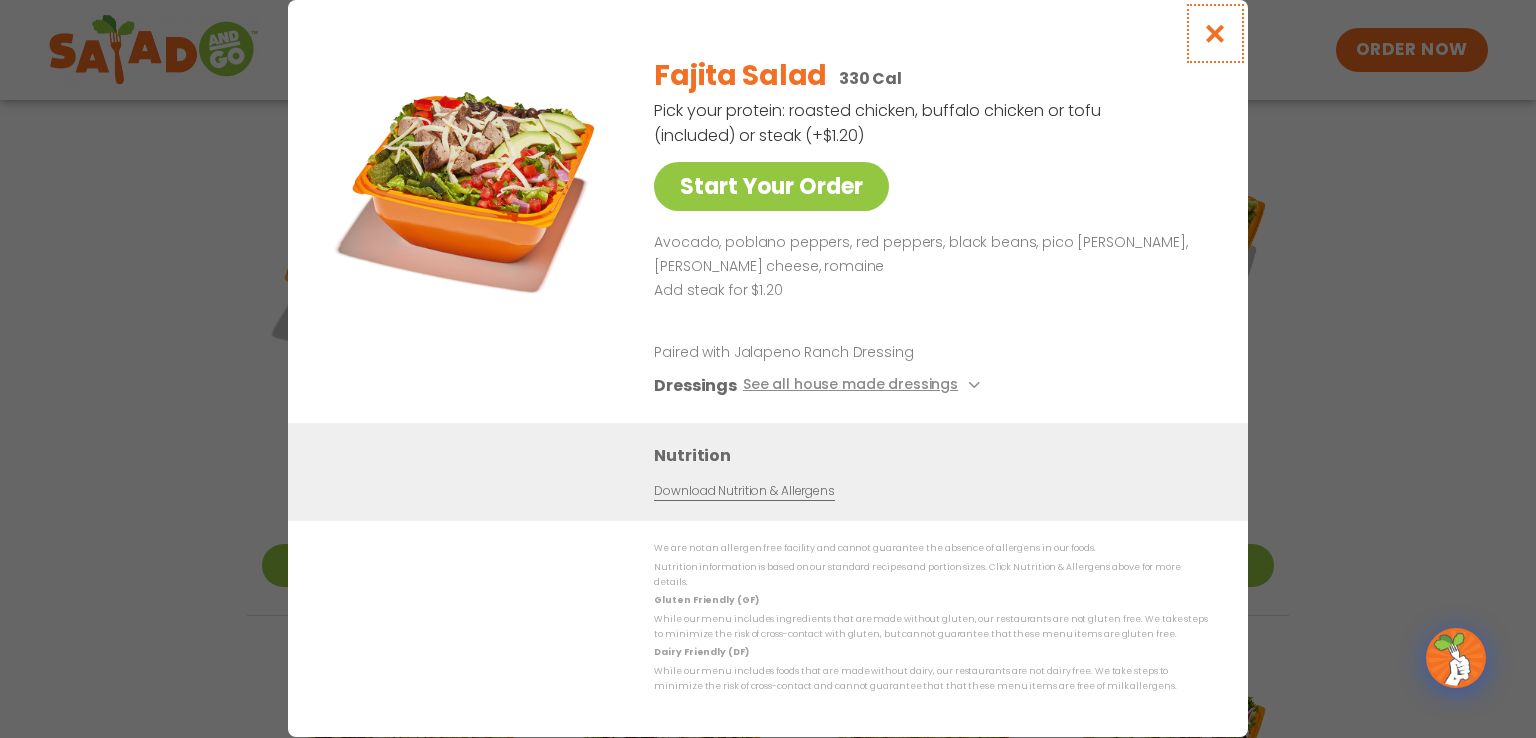 click at bounding box center (1215, 33) 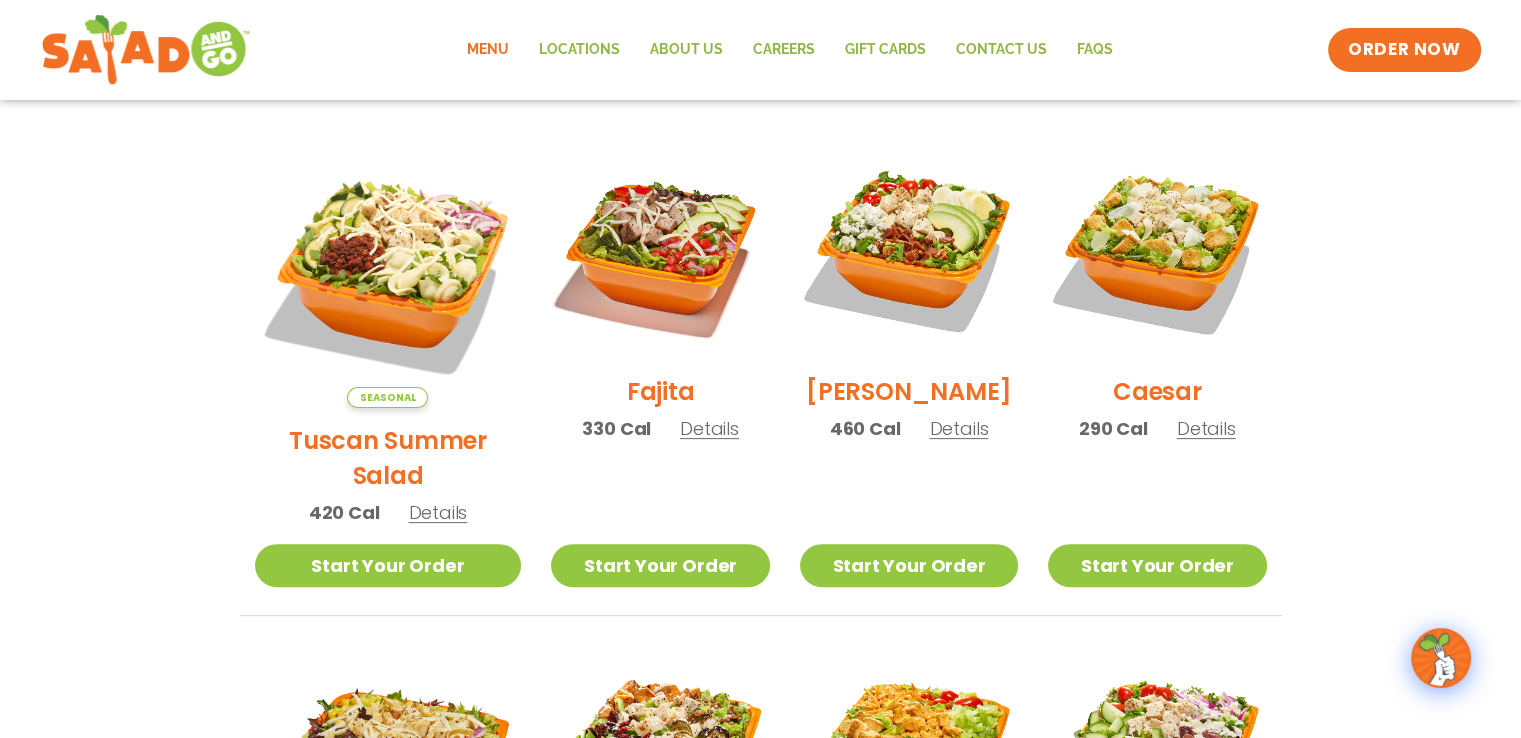click on "Details" at bounding box center [709, 428] 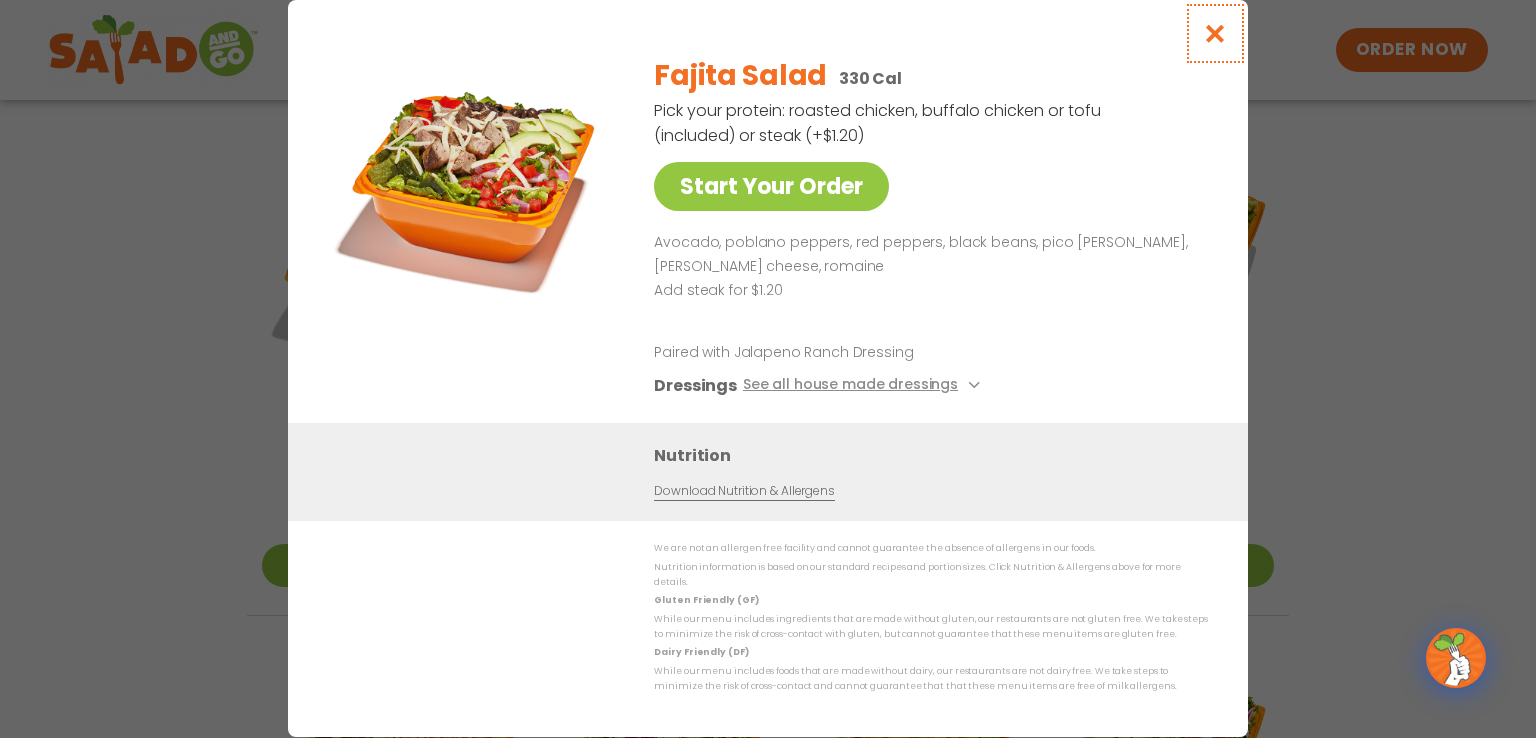 click at bounding box center [1215, 33] 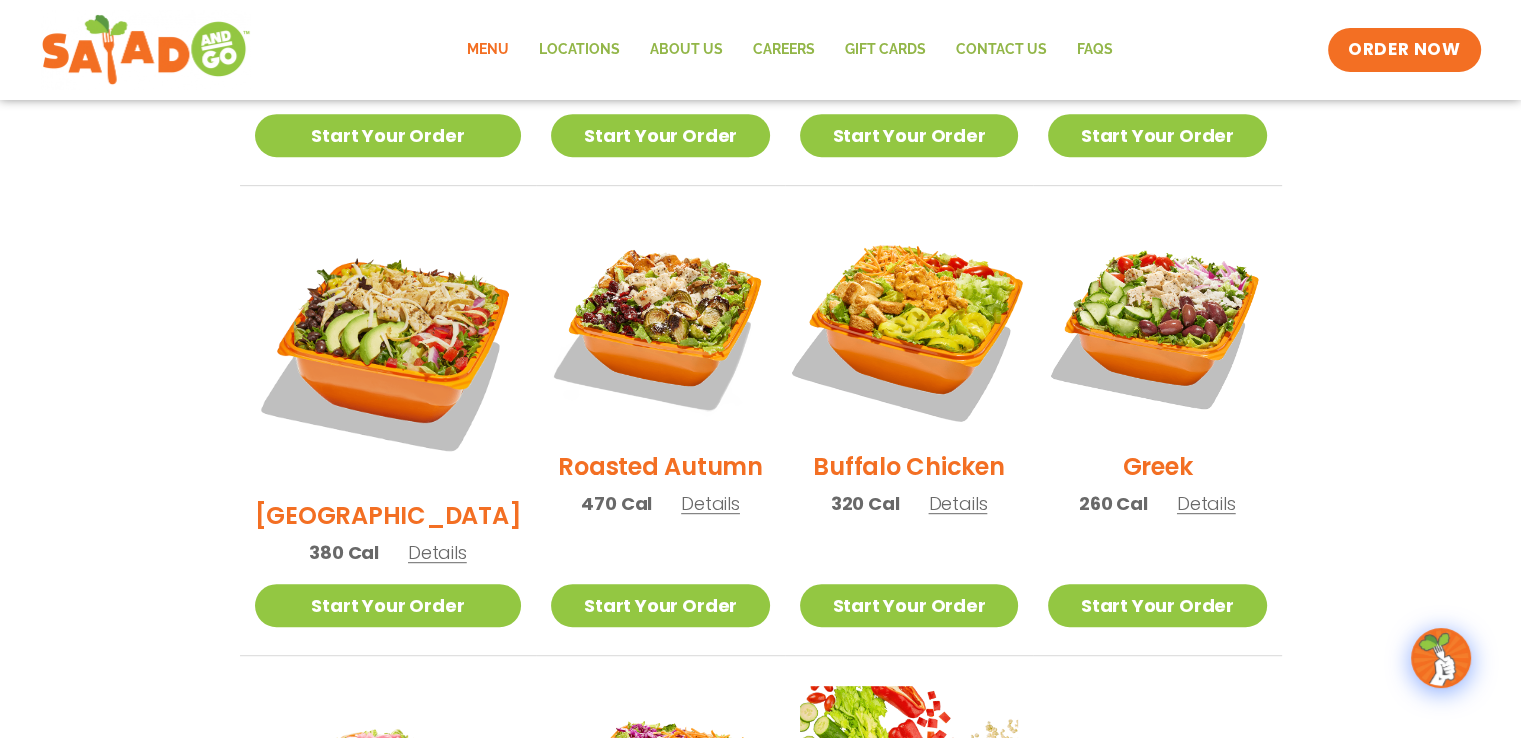 scroll, scrollTop: 952, scrollLeft: 0, axis: vertical 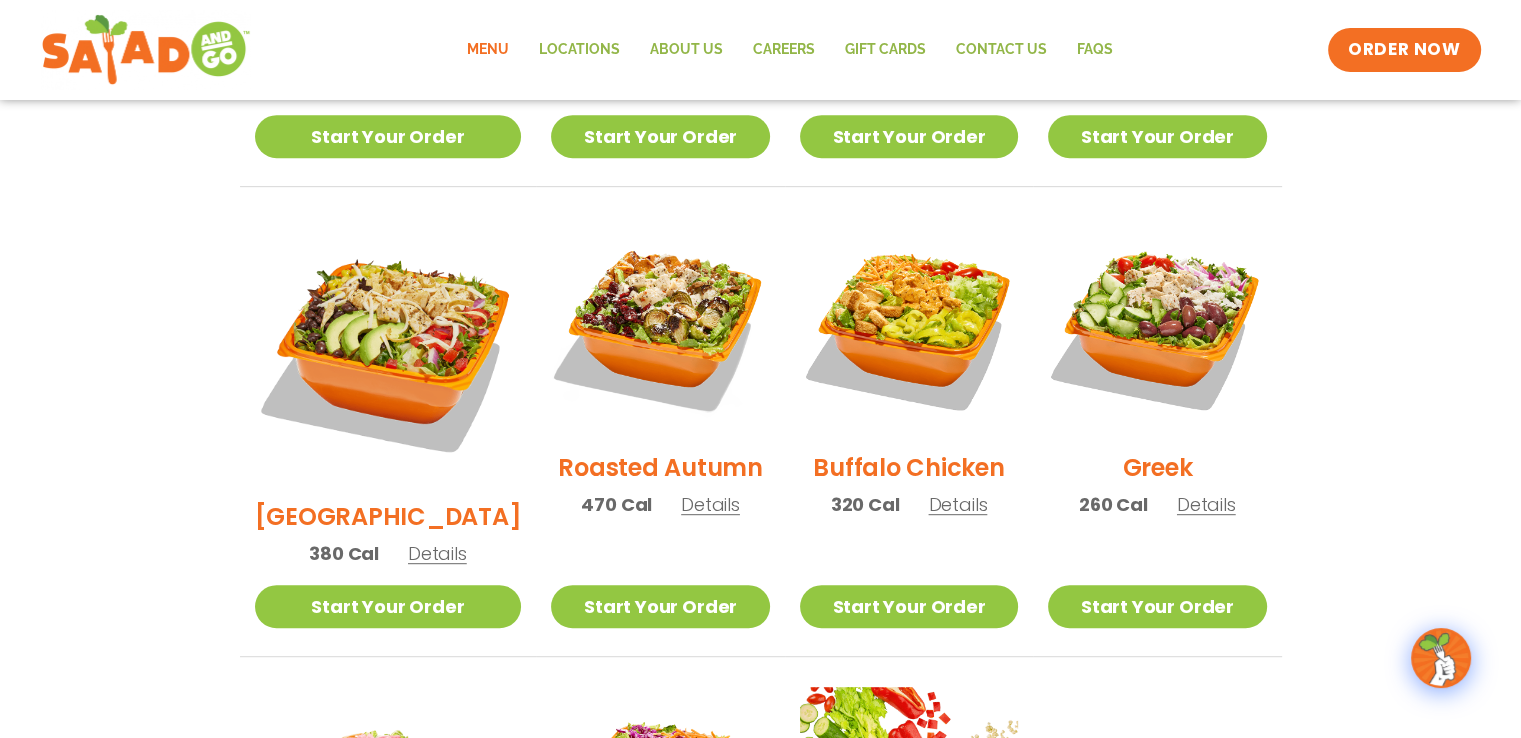 click on "Details" at bounding box center [957, 504] 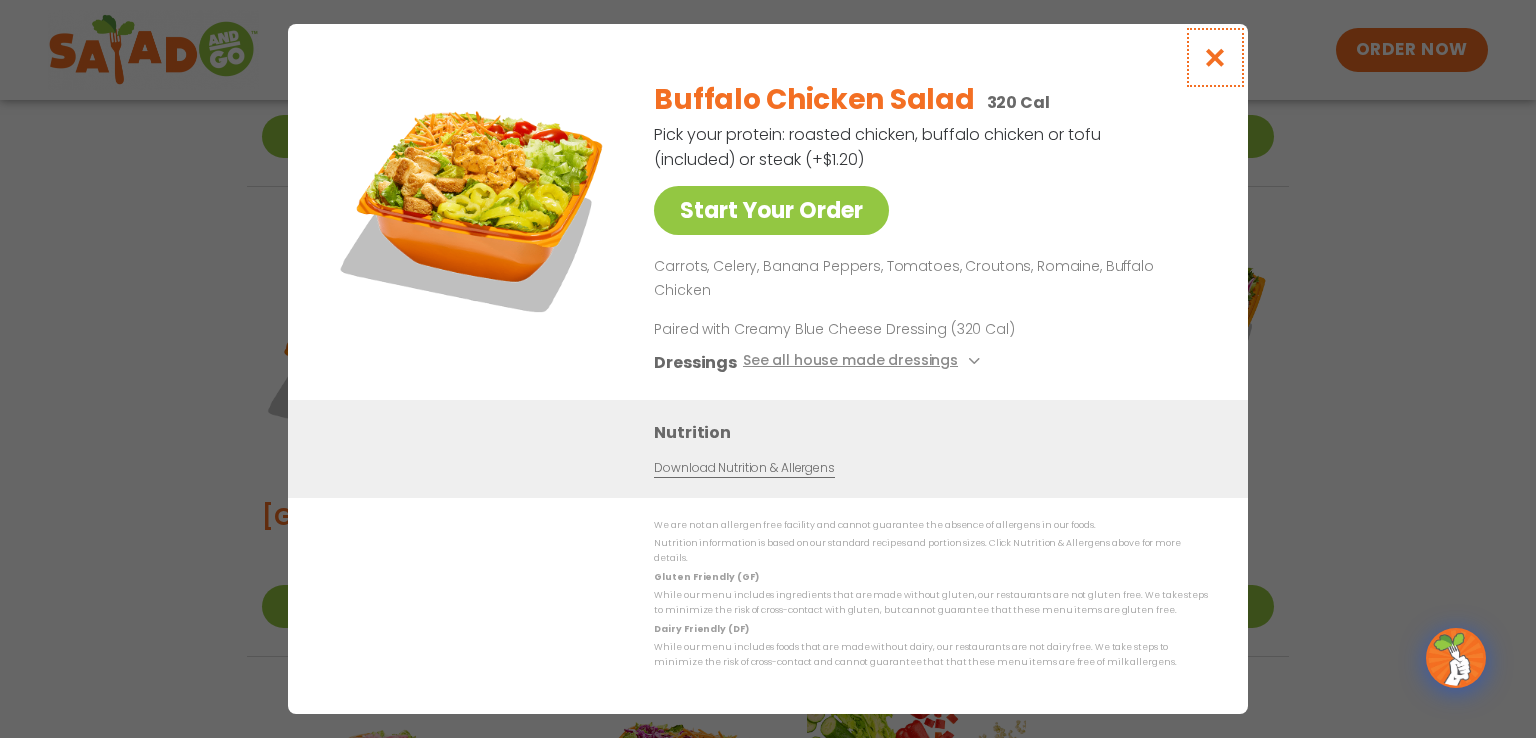 click at bounding box center (1215, 57) 